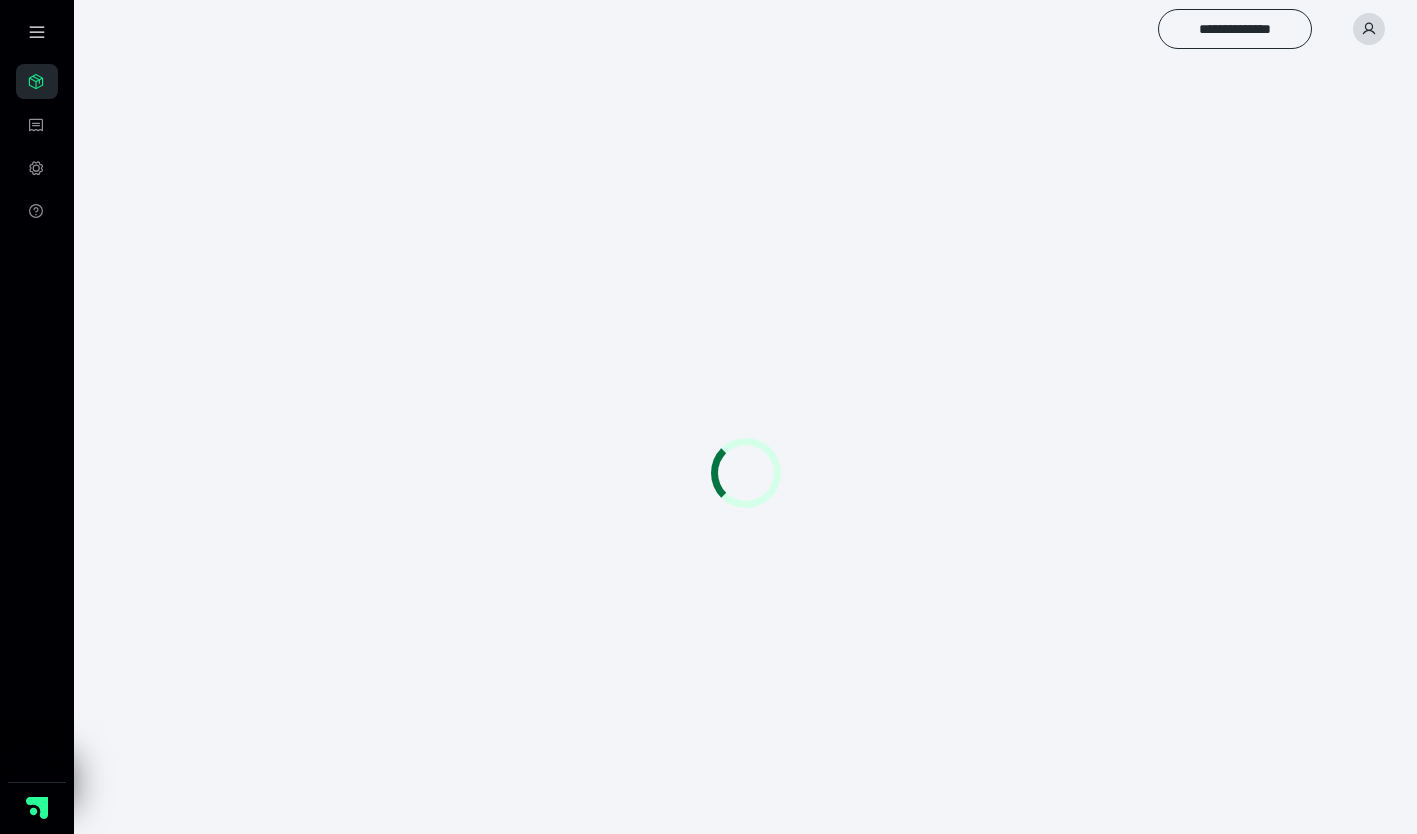 scroll, scrollTop: 0, scrollLeft: 0, axis: both 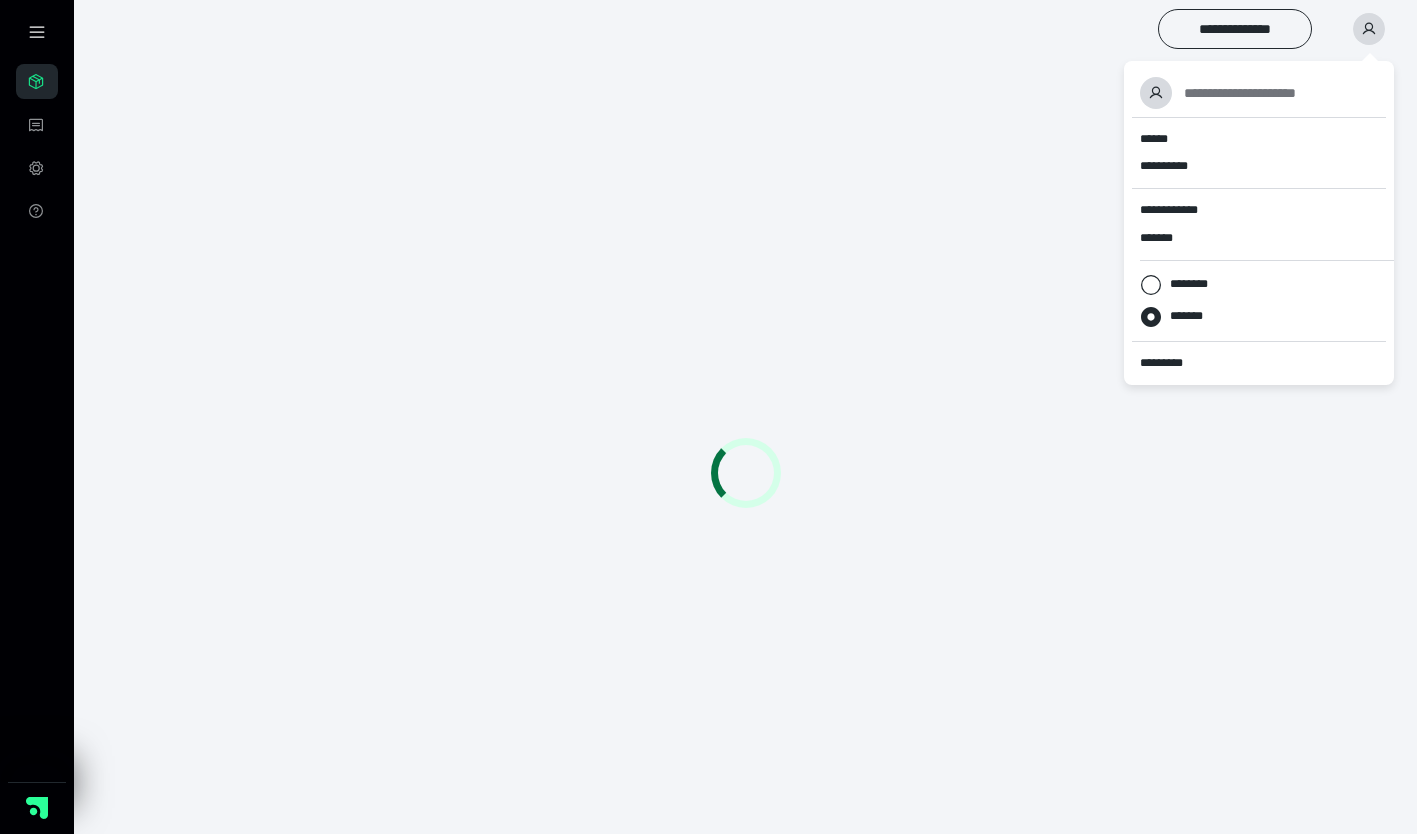 click 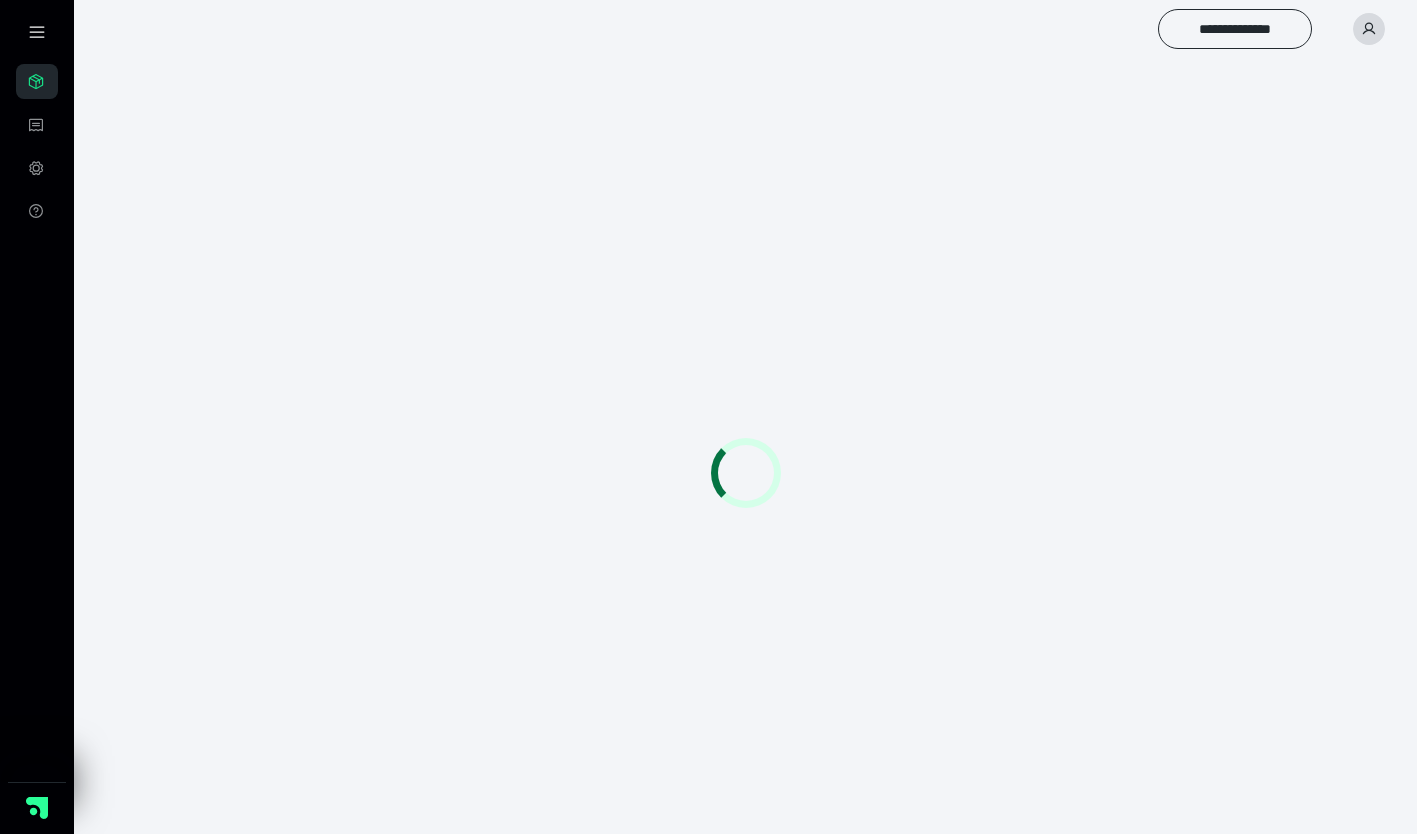click 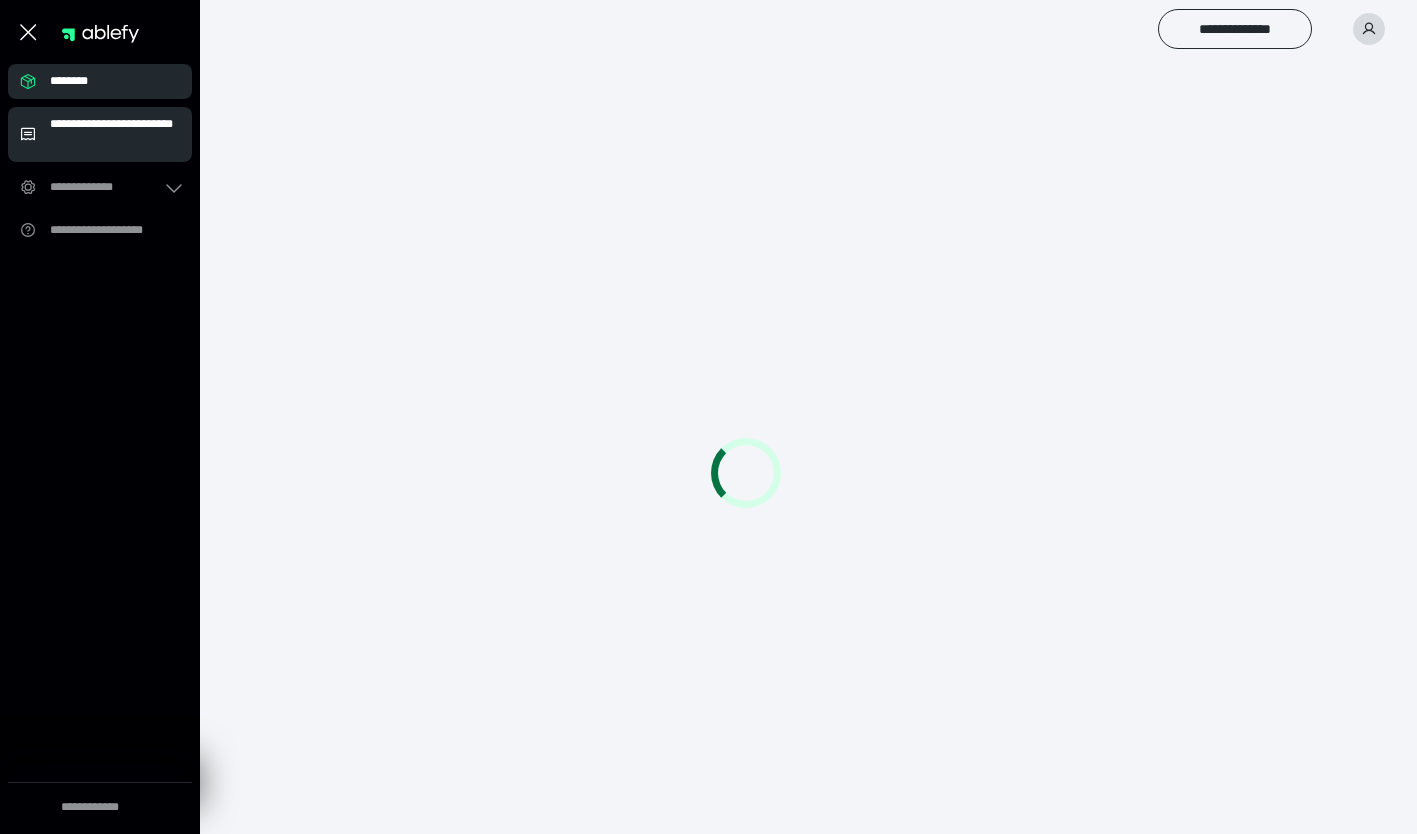 click on "**********" at bounding box center (115, 134) 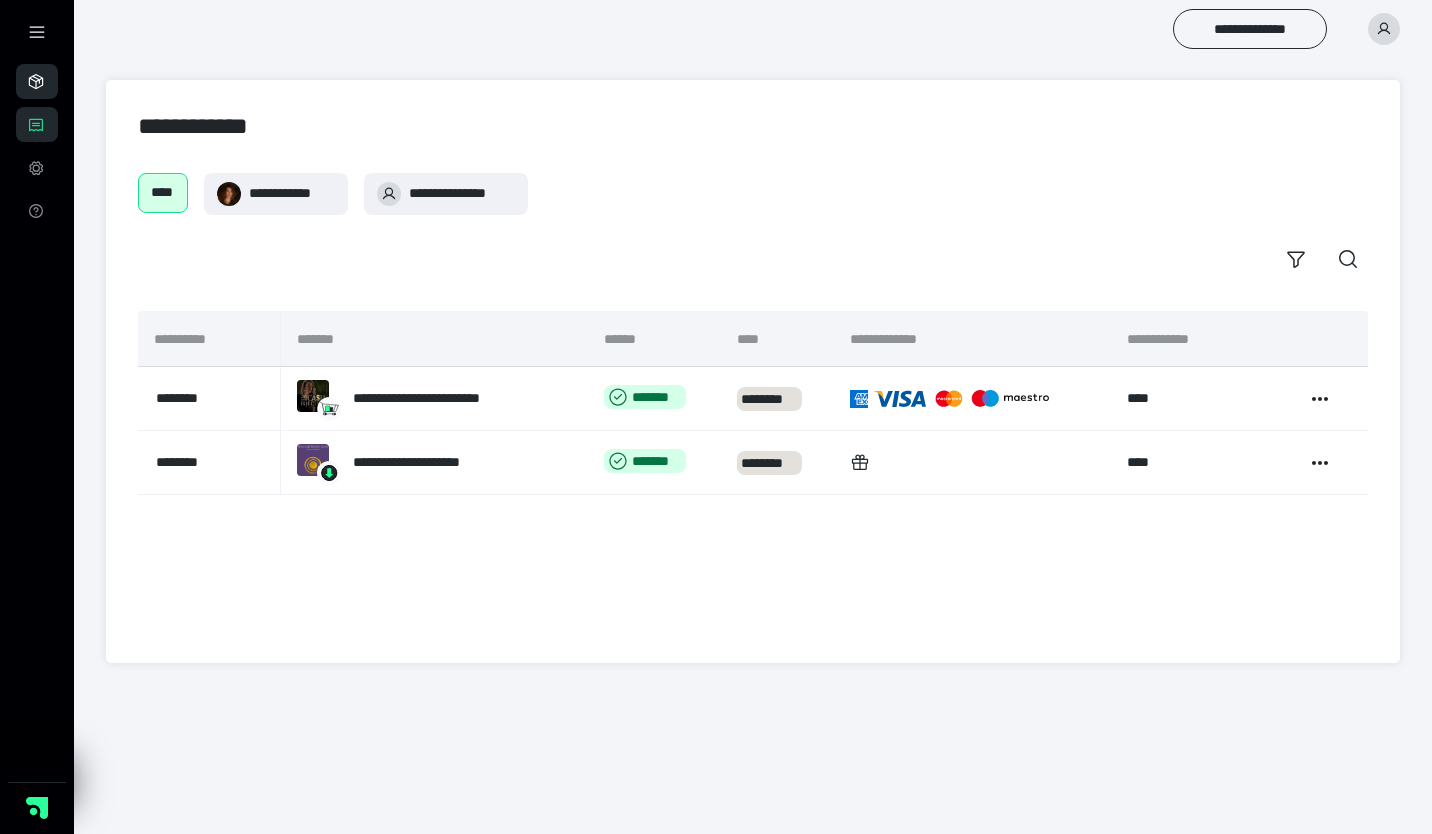 click 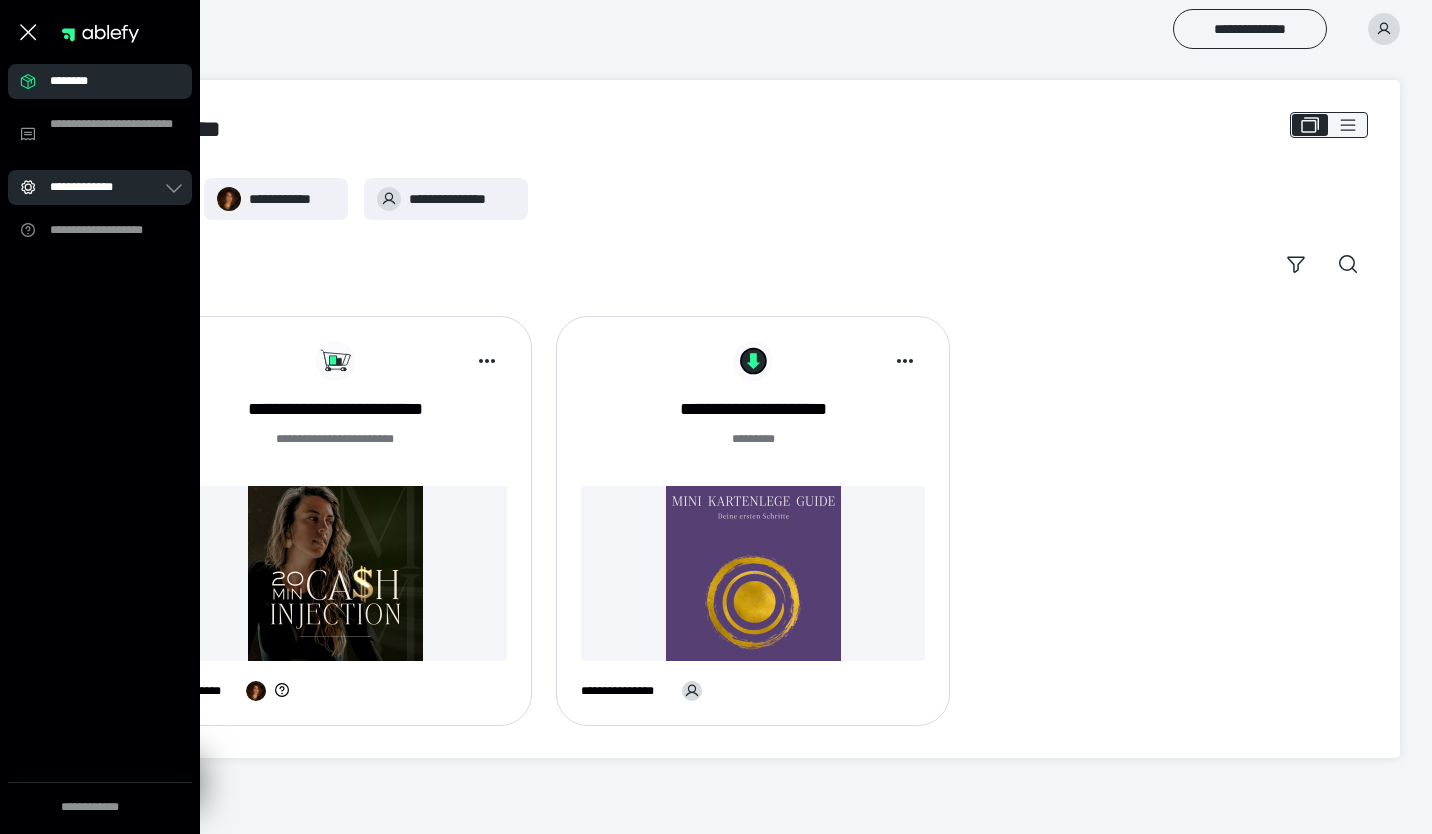 click on "**********" at bounding box center [92, 187] 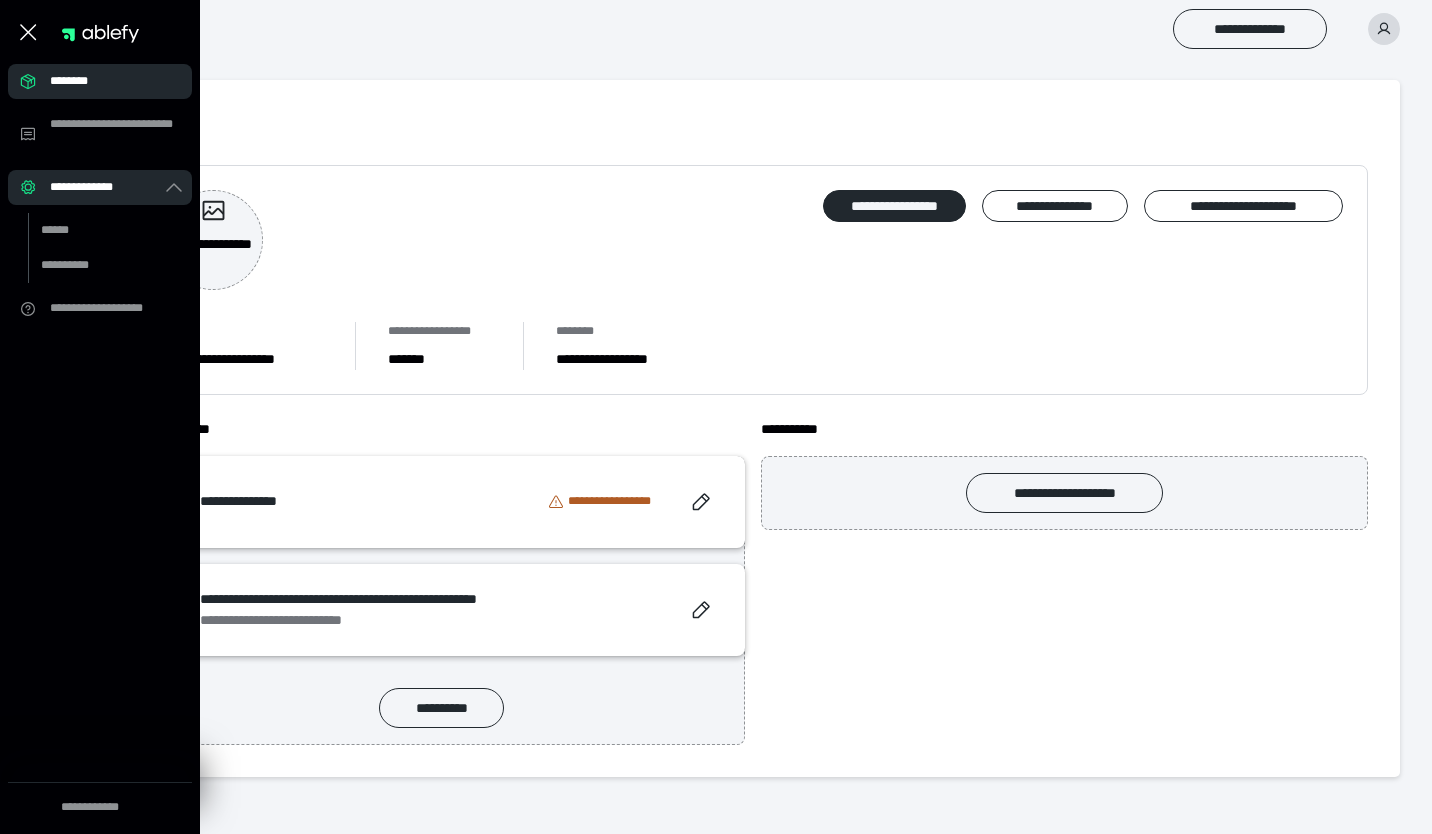 click on "**********" at bounding box center [92, 187] 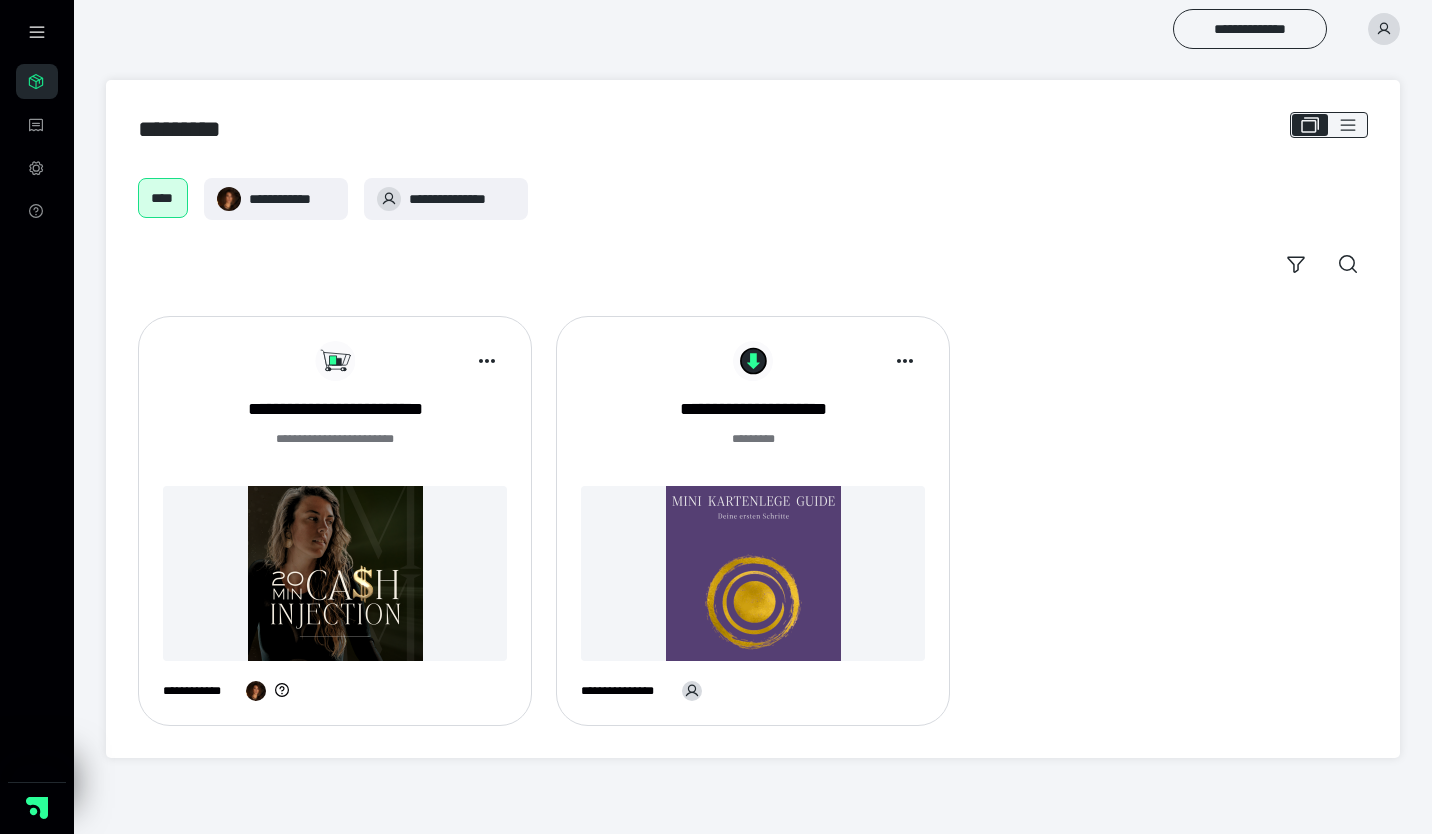 scroll, scrollTop: 0, scrollLeft: 0, axis: both 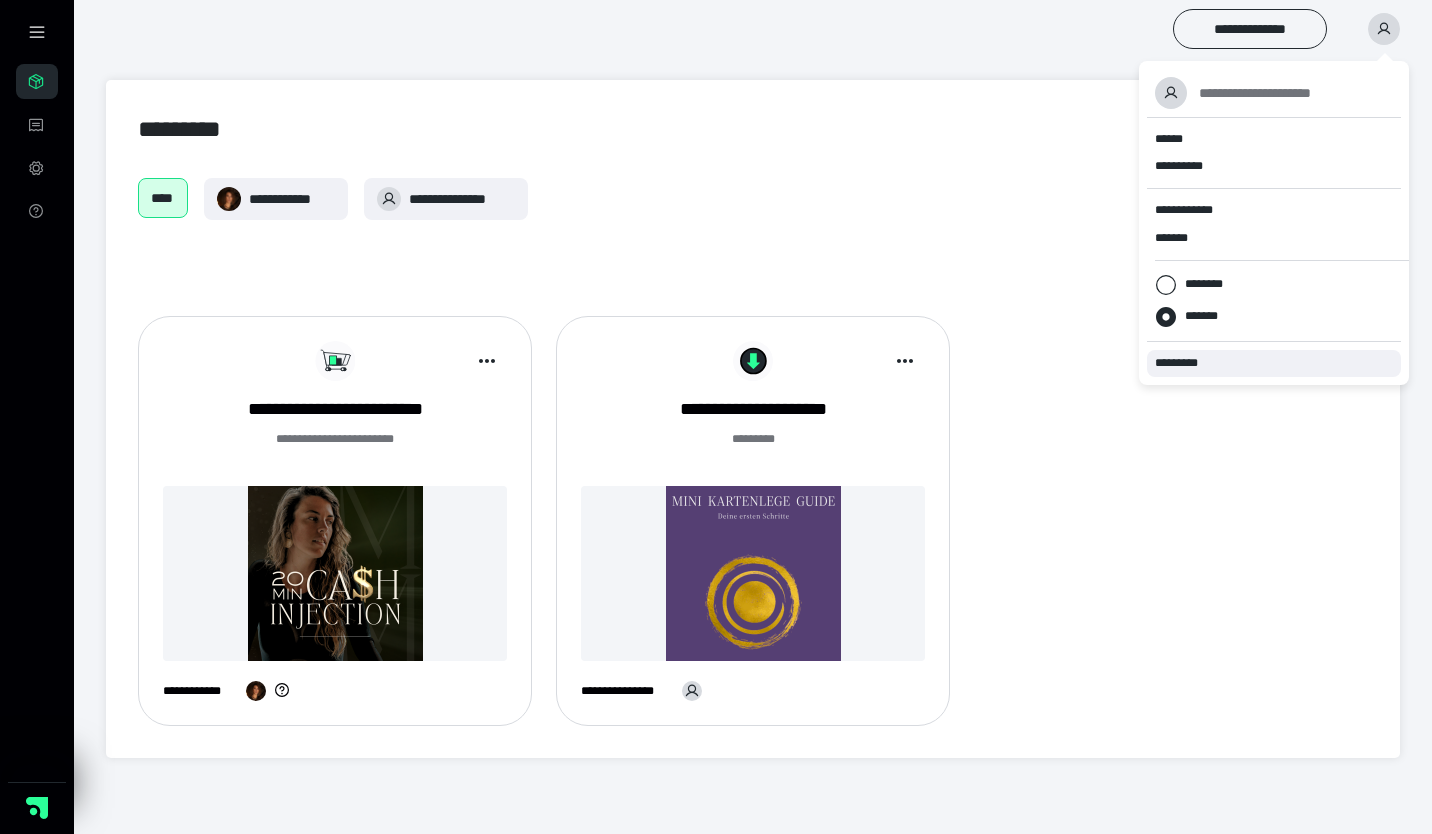 click on "*********" at bounding box center (1185, 363) 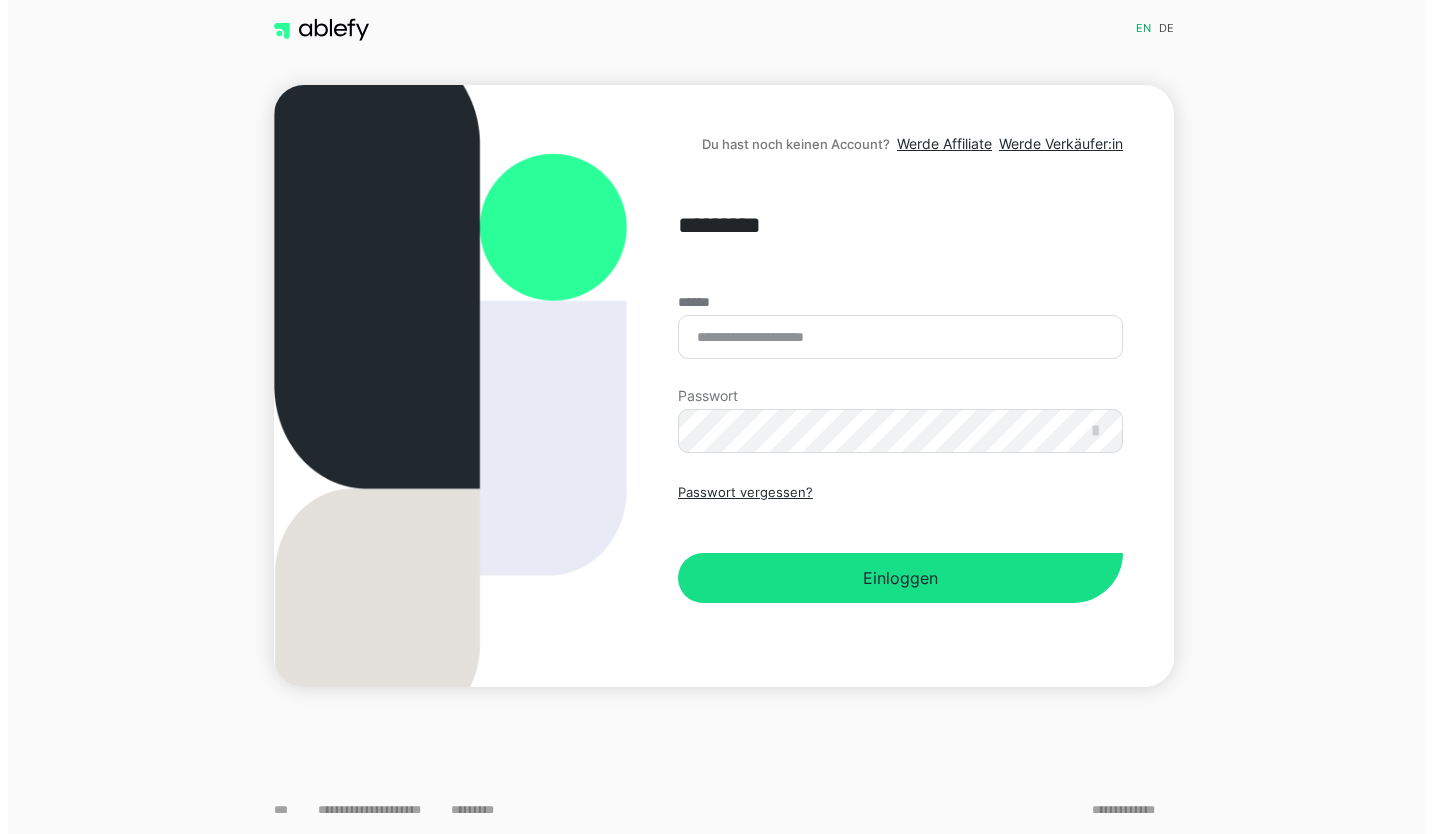 scroll, scrollTop: 0, scrollLeft: 0, axis: both 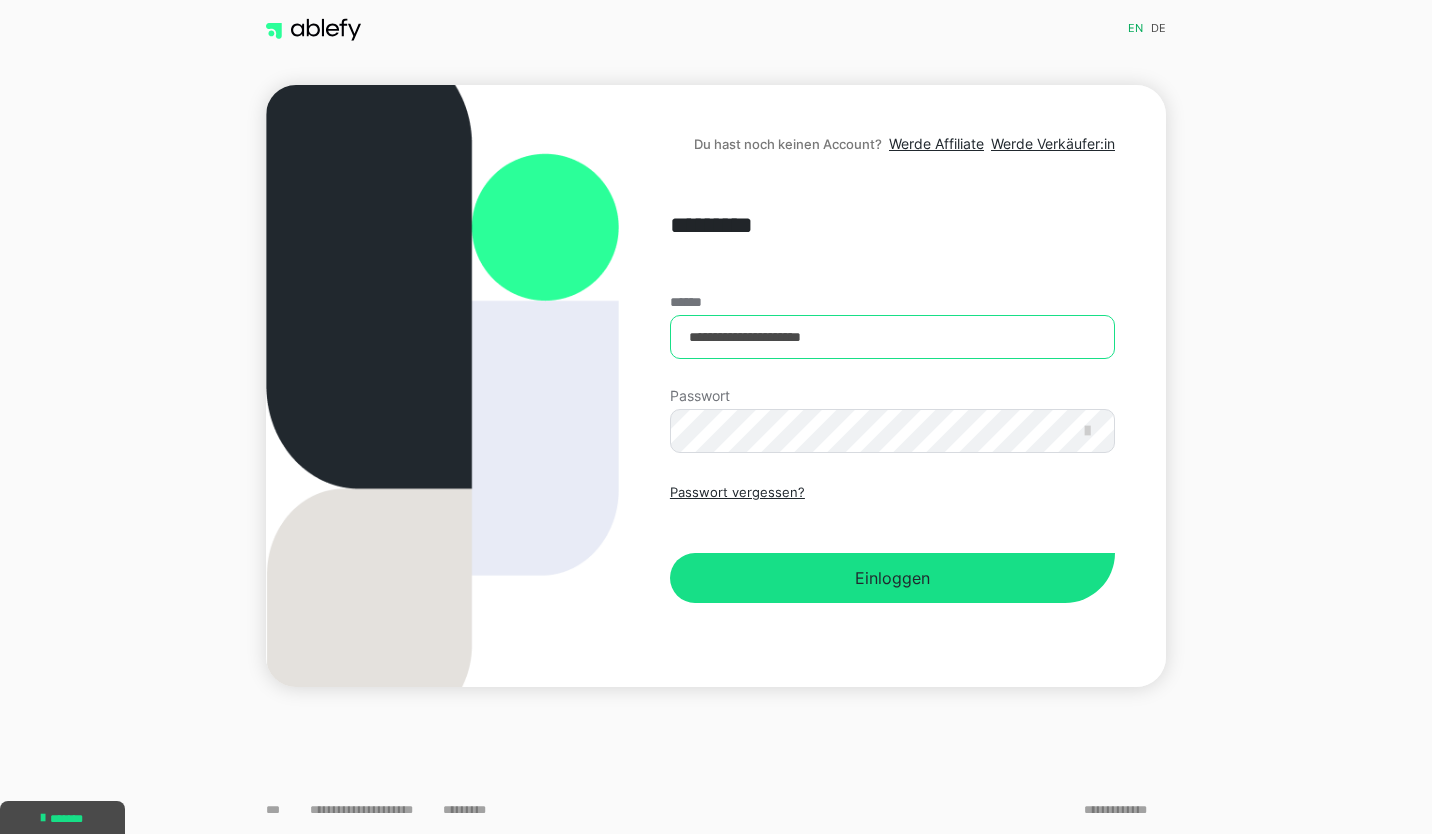 drag, startPoint x: 864, startPoint y: 334, endPoint x: 633, endPoint y: 347, distance: 231.36551 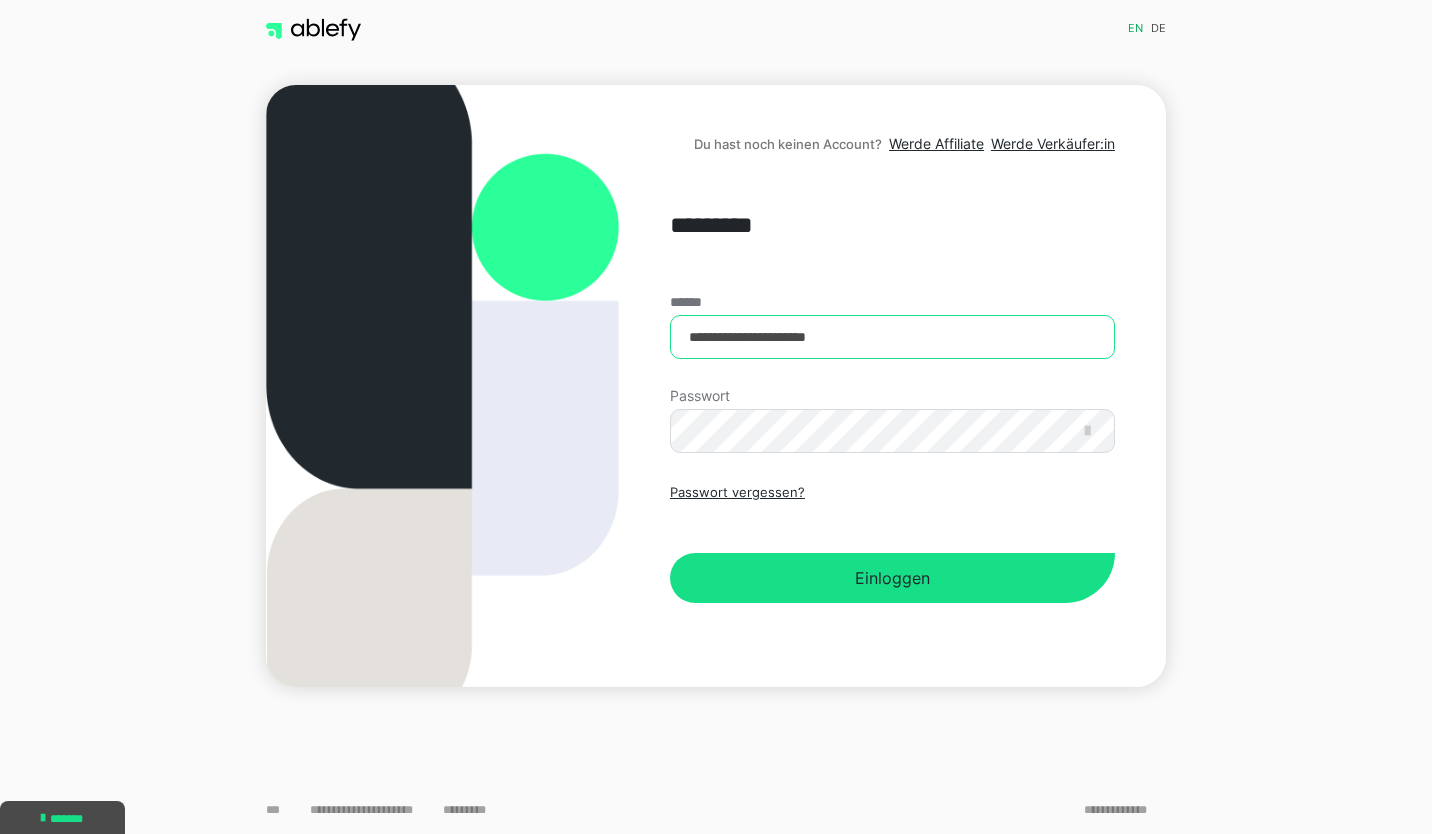 type on "**********" 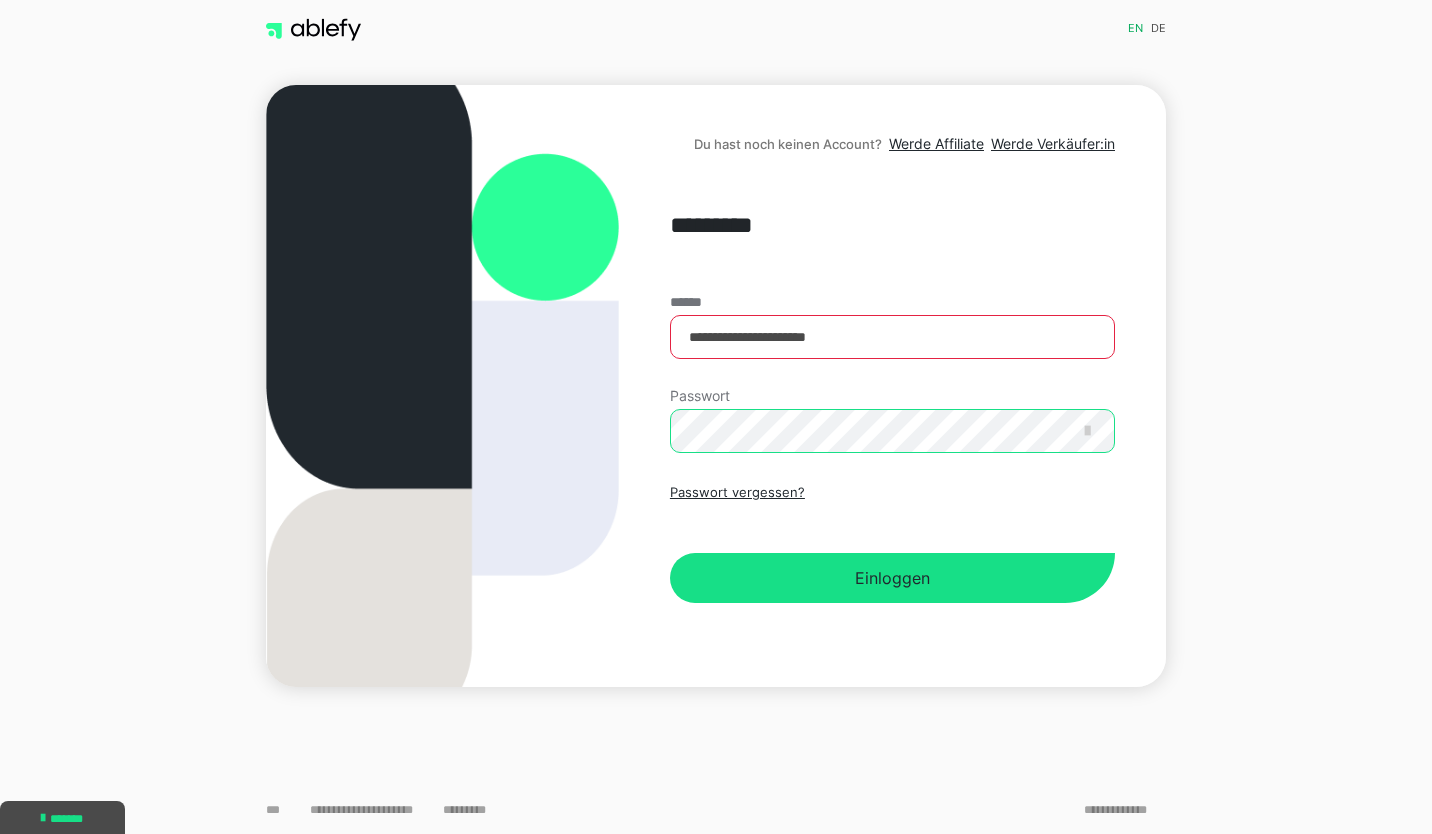 scroll, scrollTop: 0, scrollLeft: 0, axis: both 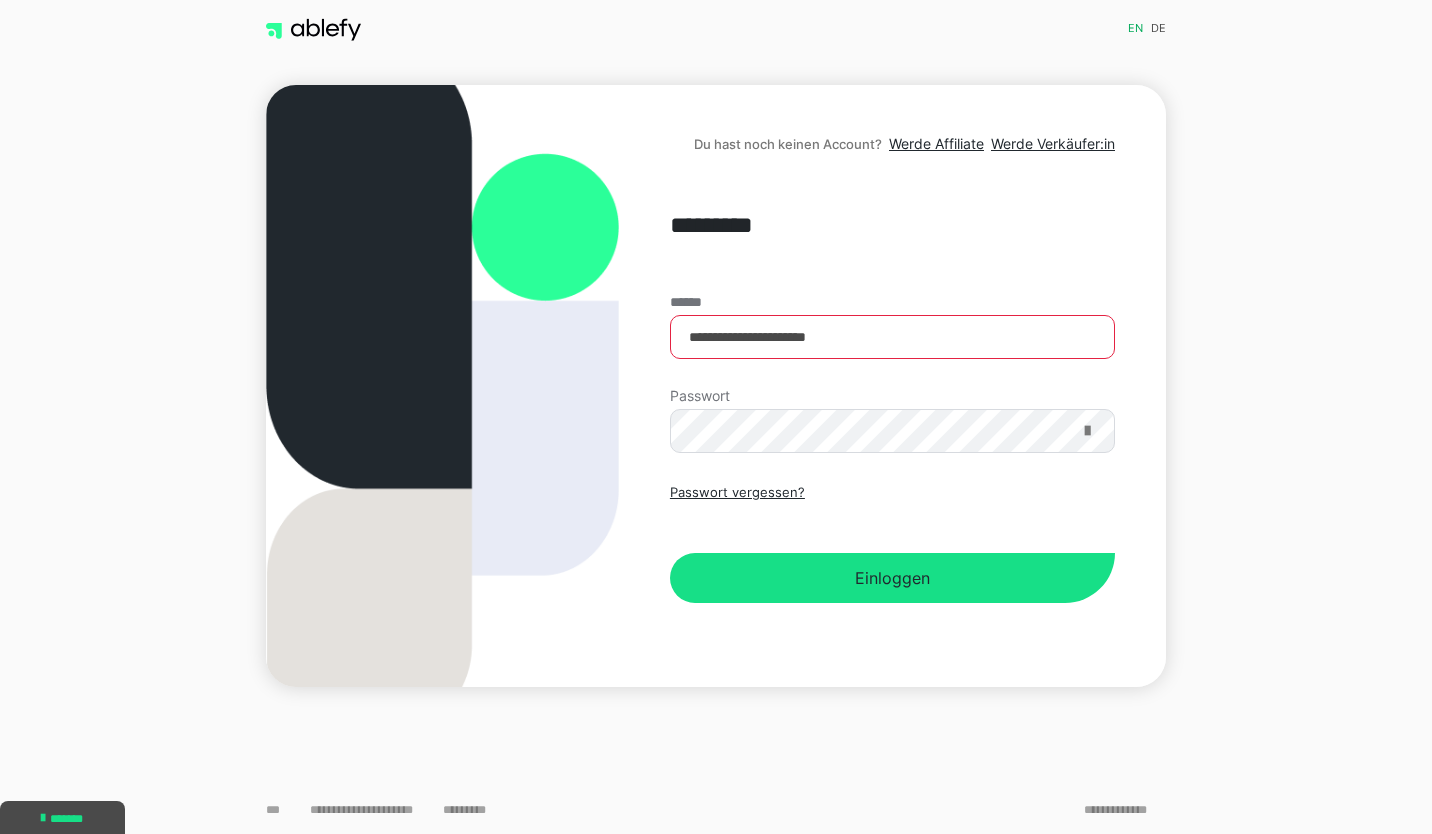 click at bounding box center [1087, 431] 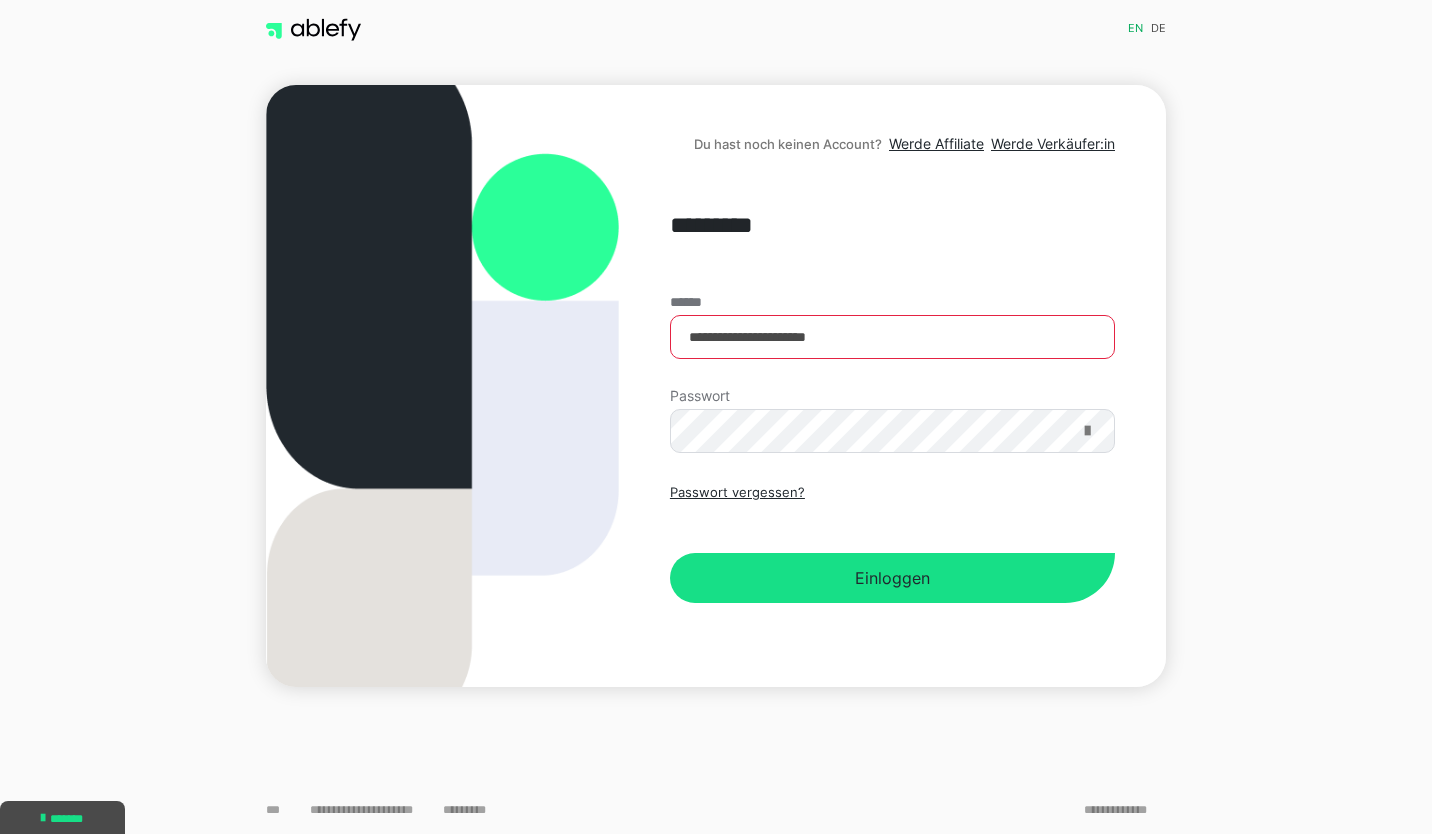 click at bounding box center [1087, 431] 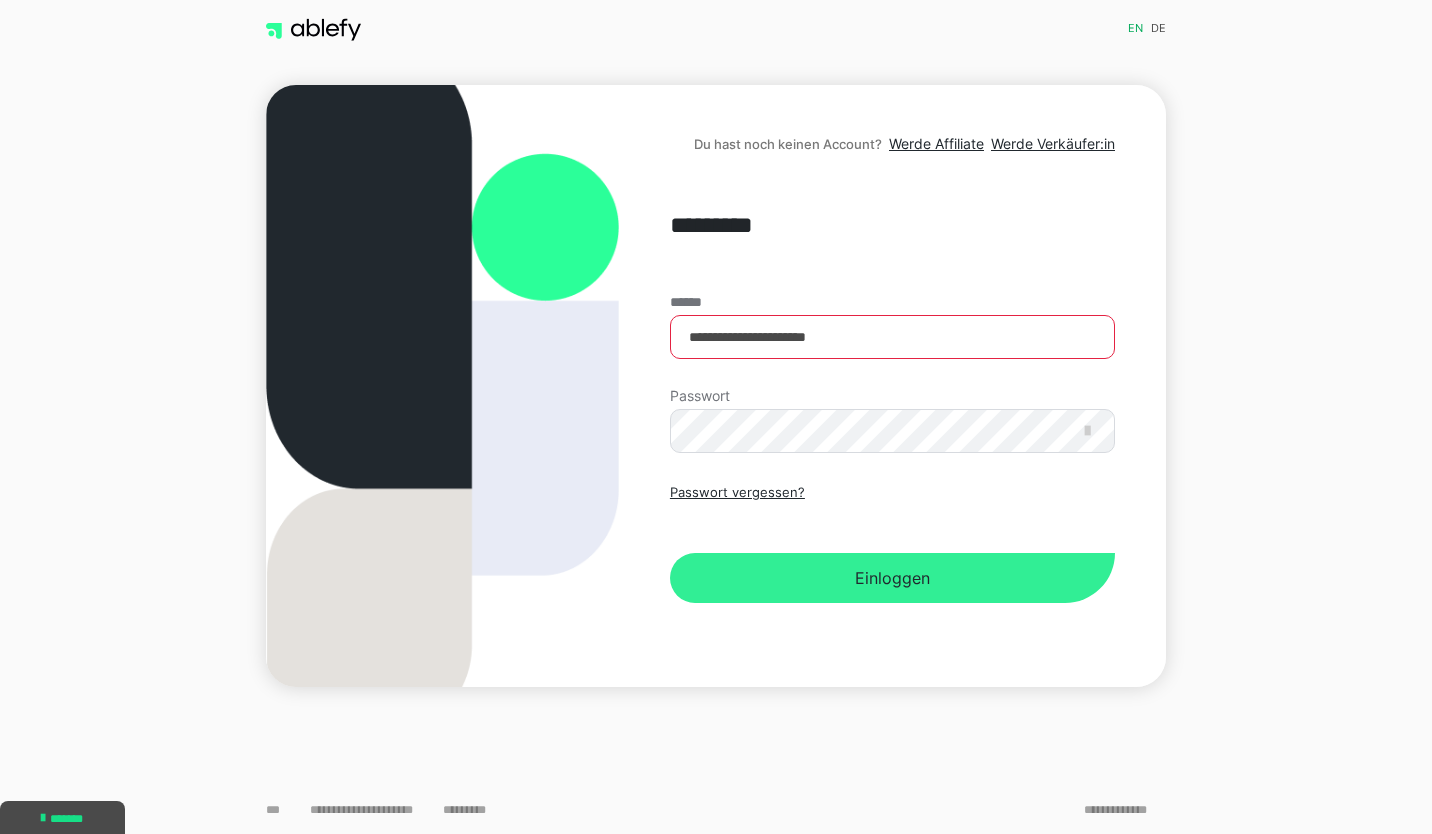 click on "Einloggen" at bounding box center [892, 578] 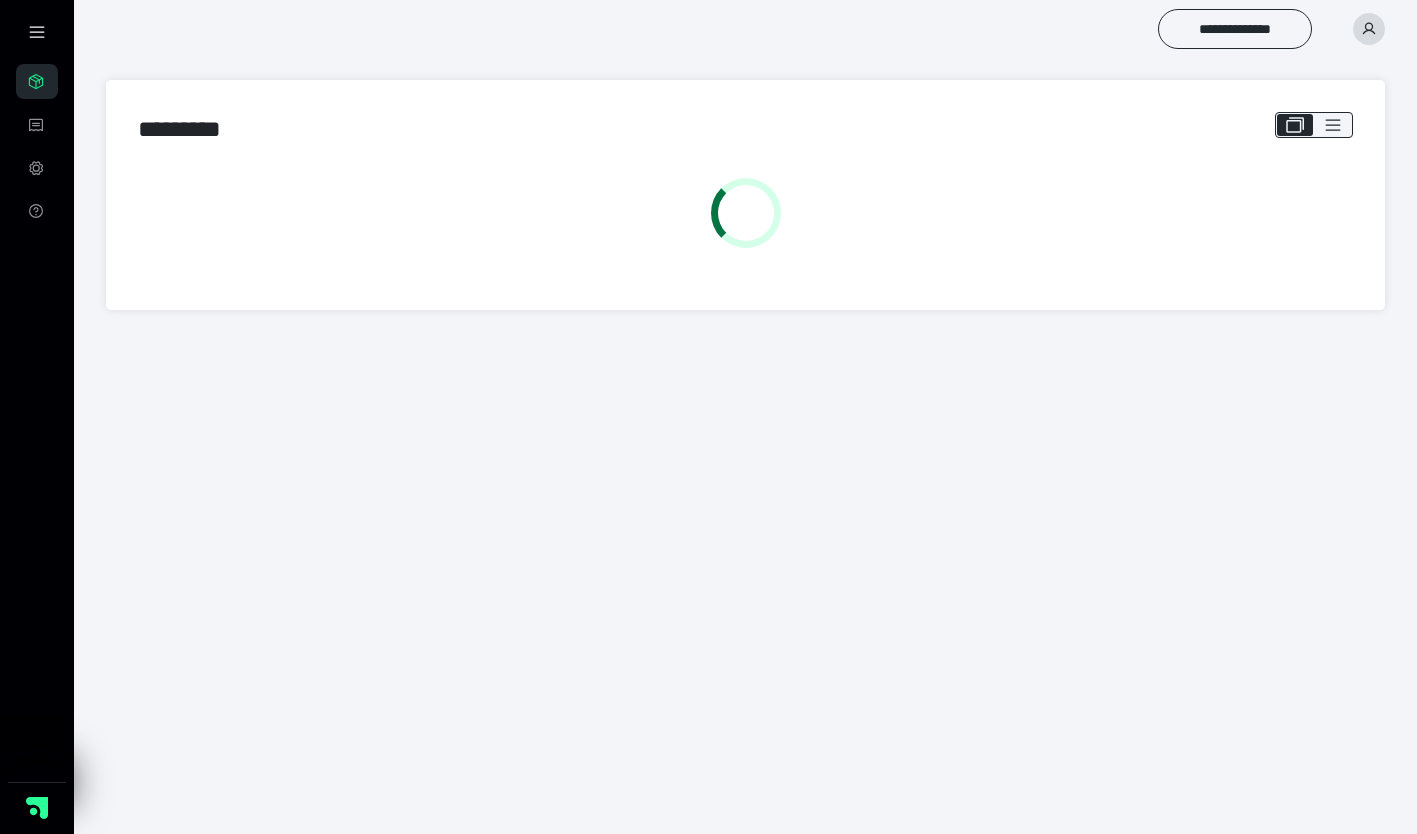 scroll, scrollTop: 0, scrollLeft: 0, axis: both 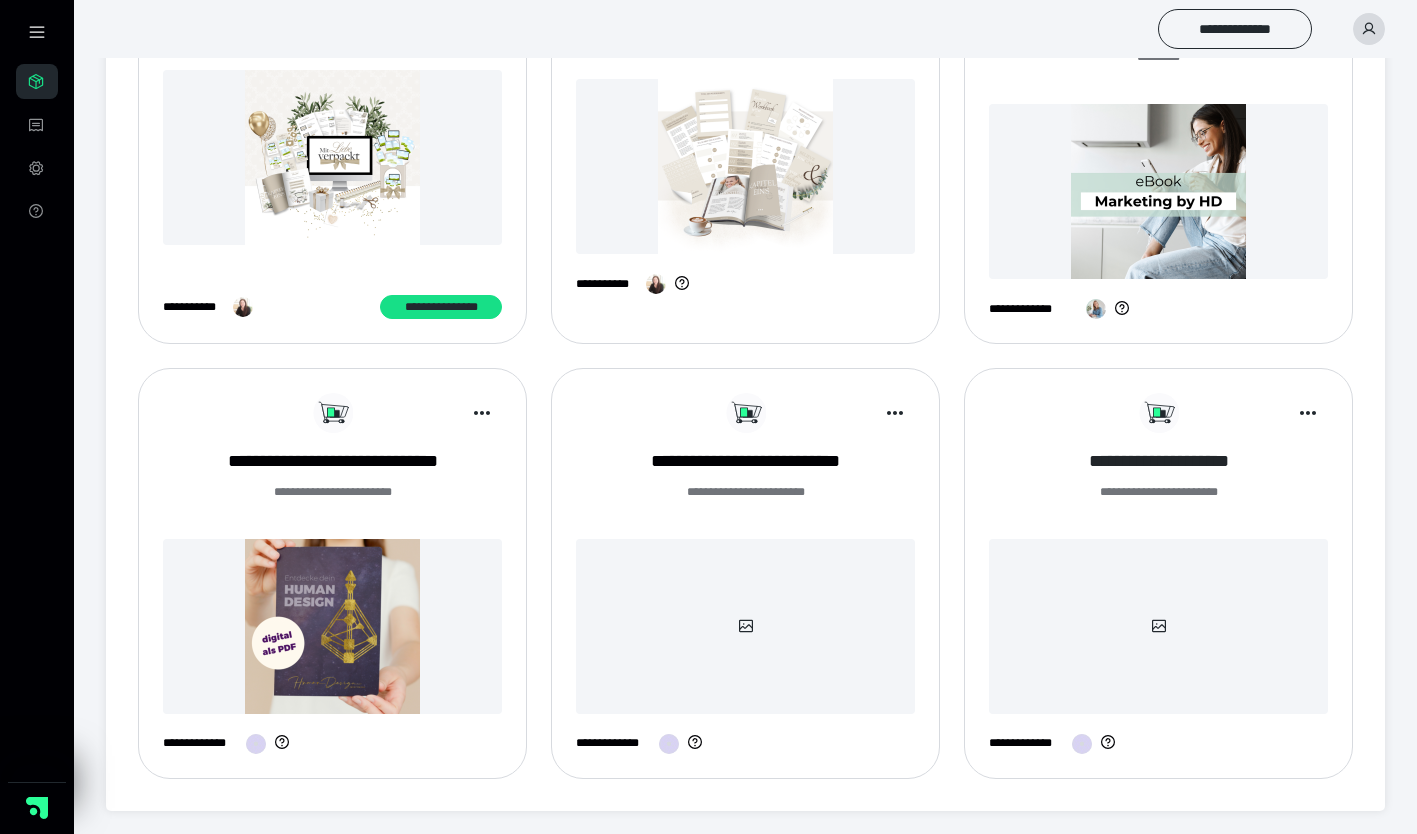 click on "**********" at bounding box center (1158, 461) 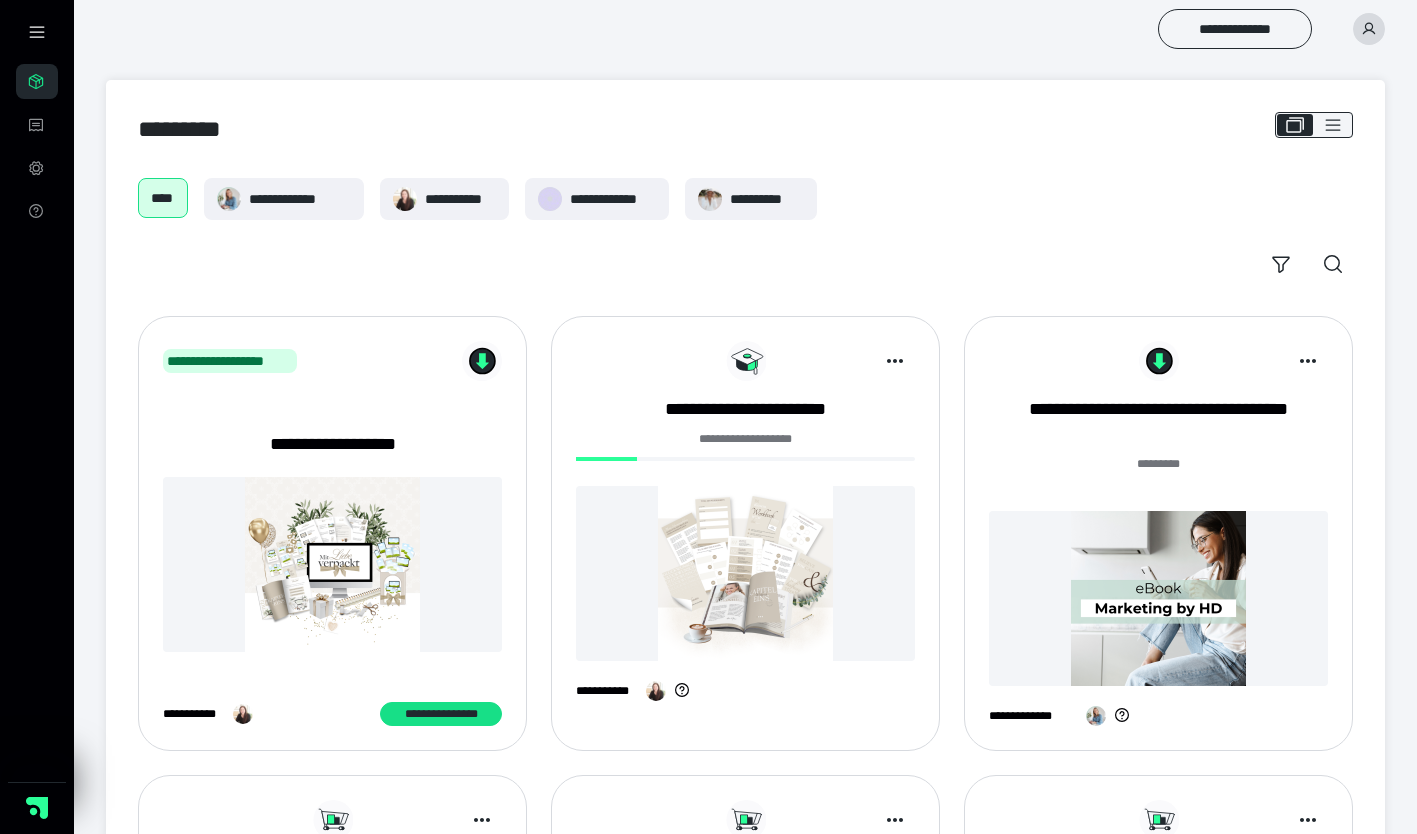 scroll, scrollTop: 407, scrollLeft: 0, axis: vertical 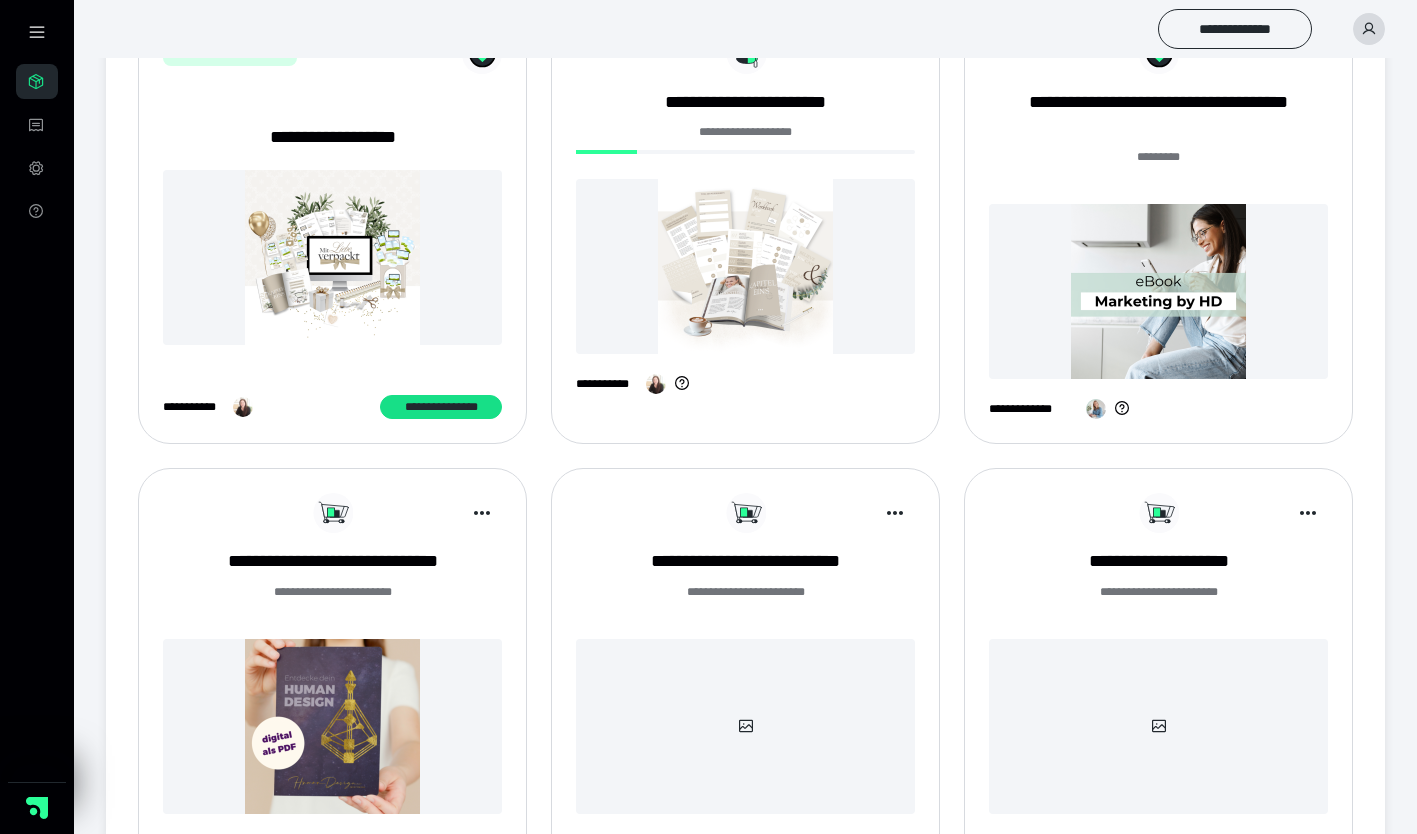 click at bounding box center [332, 257] 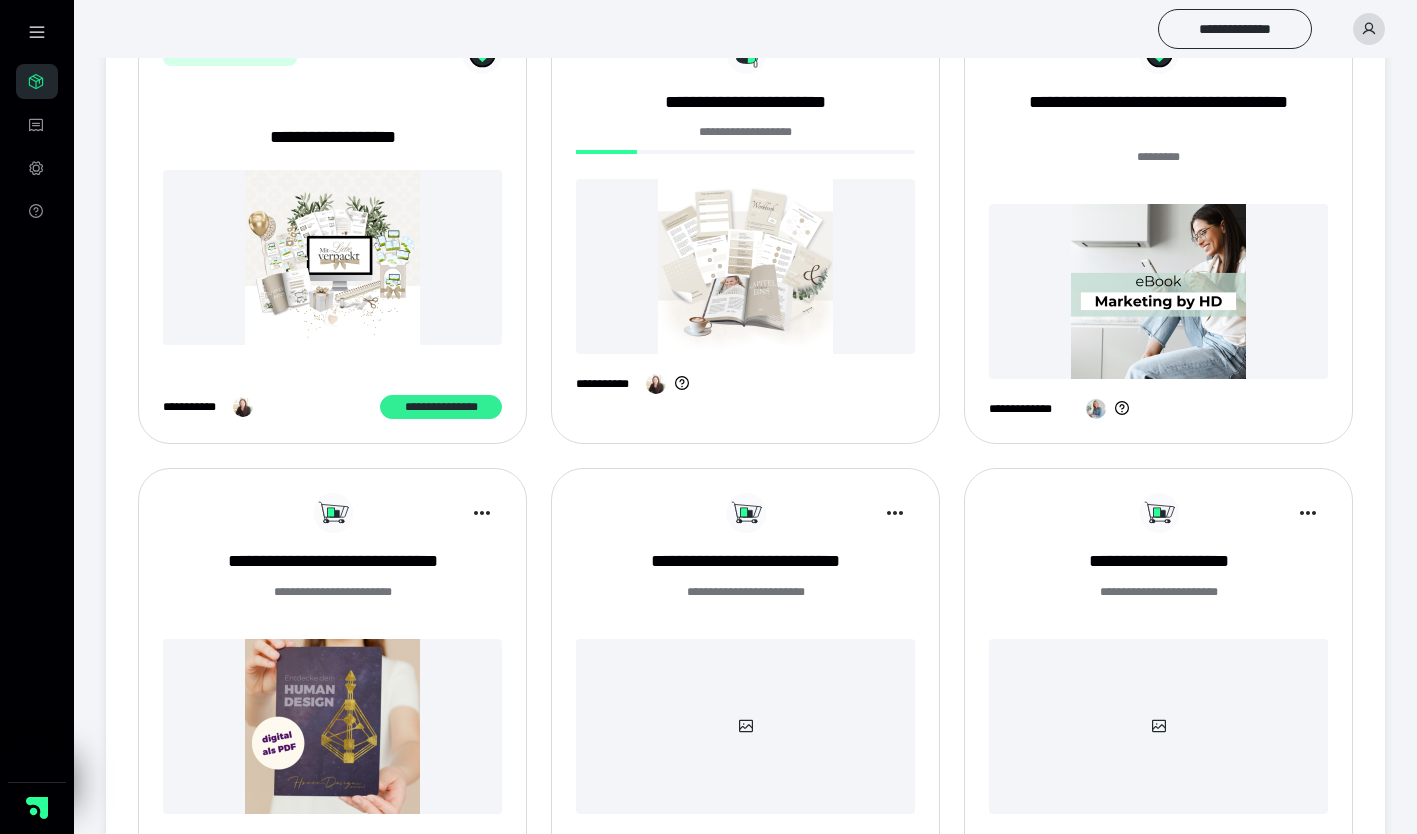 click on "**********" at bounding box center (441, 407) 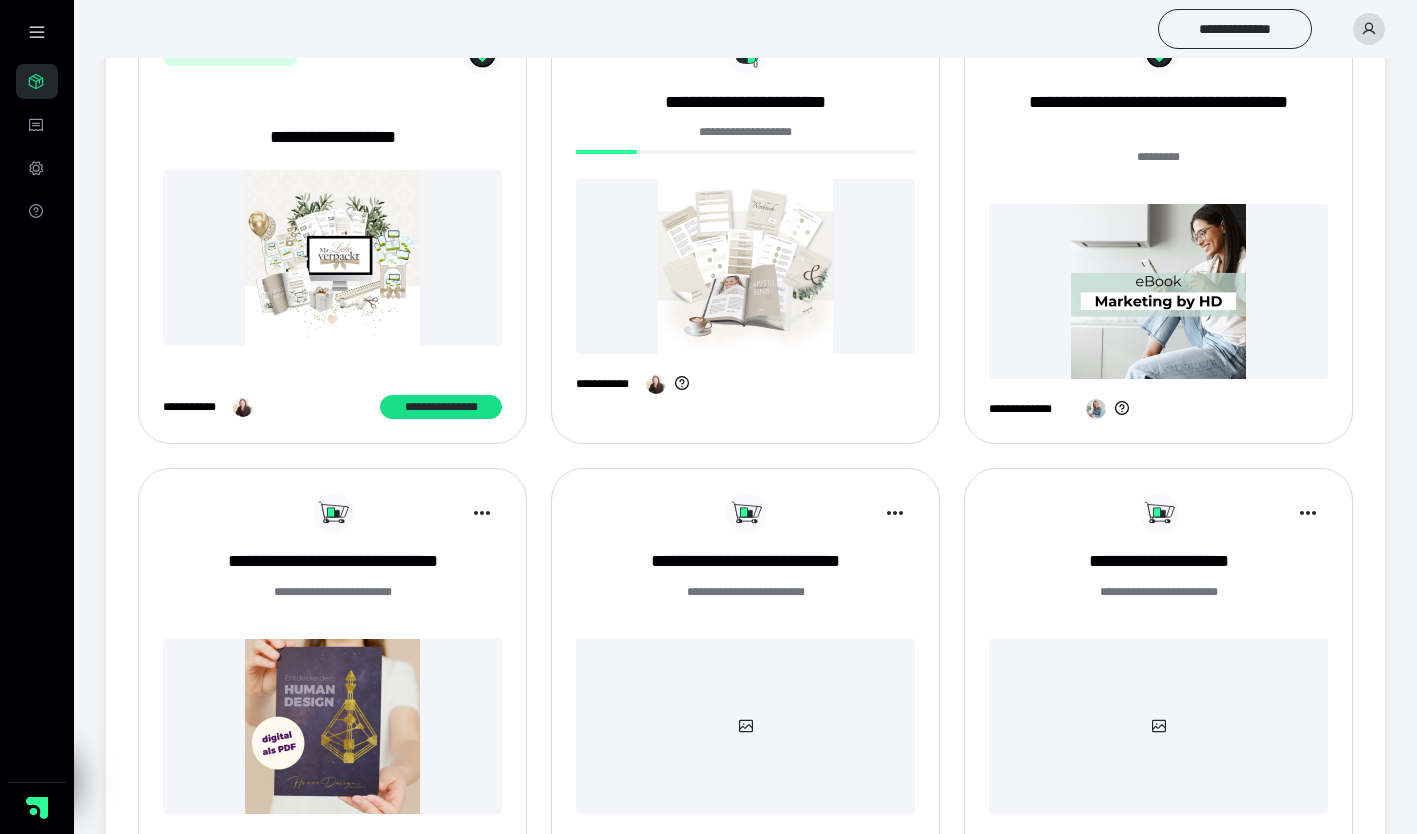 click at bounding box center [745, 266] 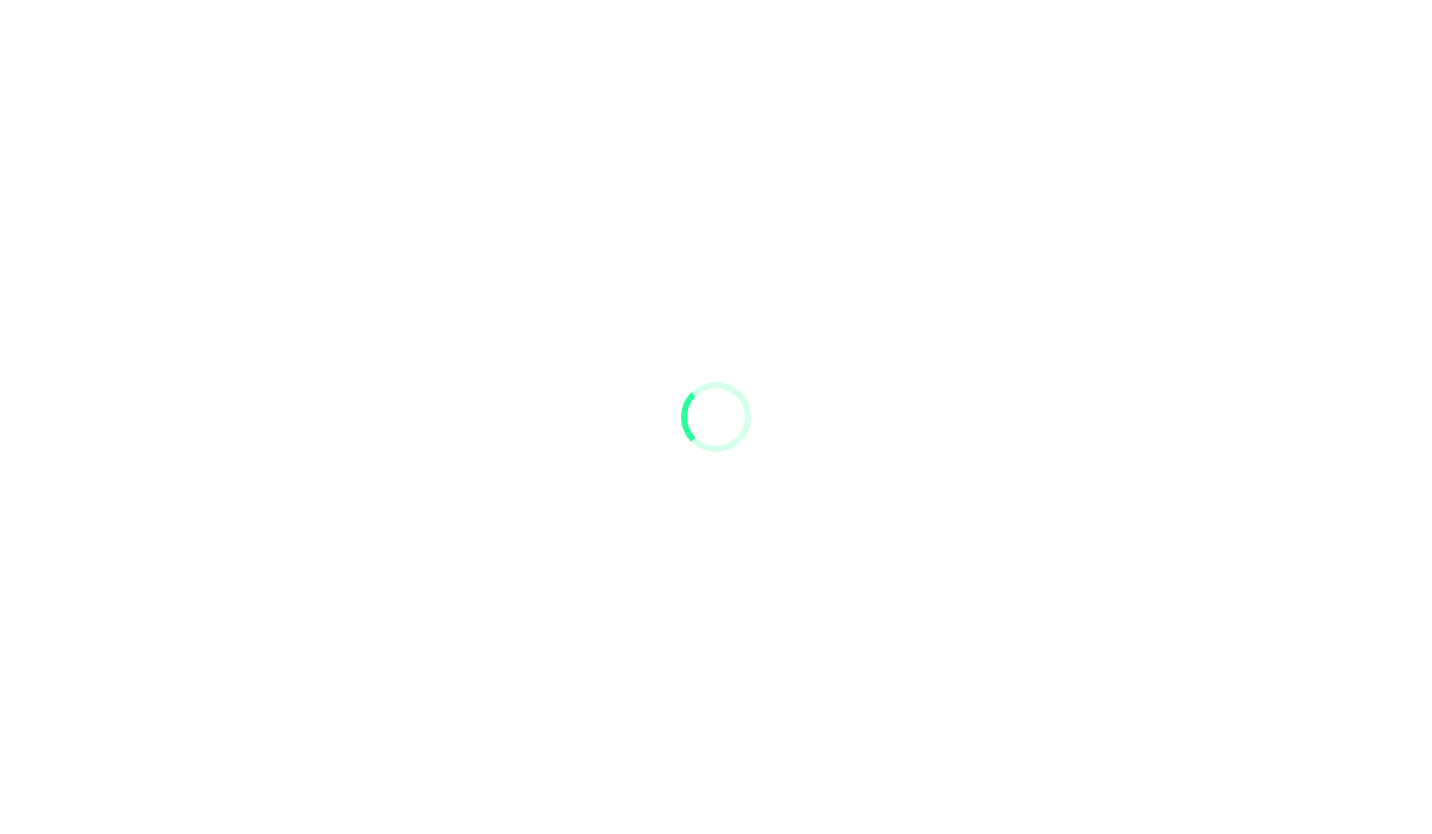 scroll, scrollTop: 0, scrollLeft: 0, axis: both 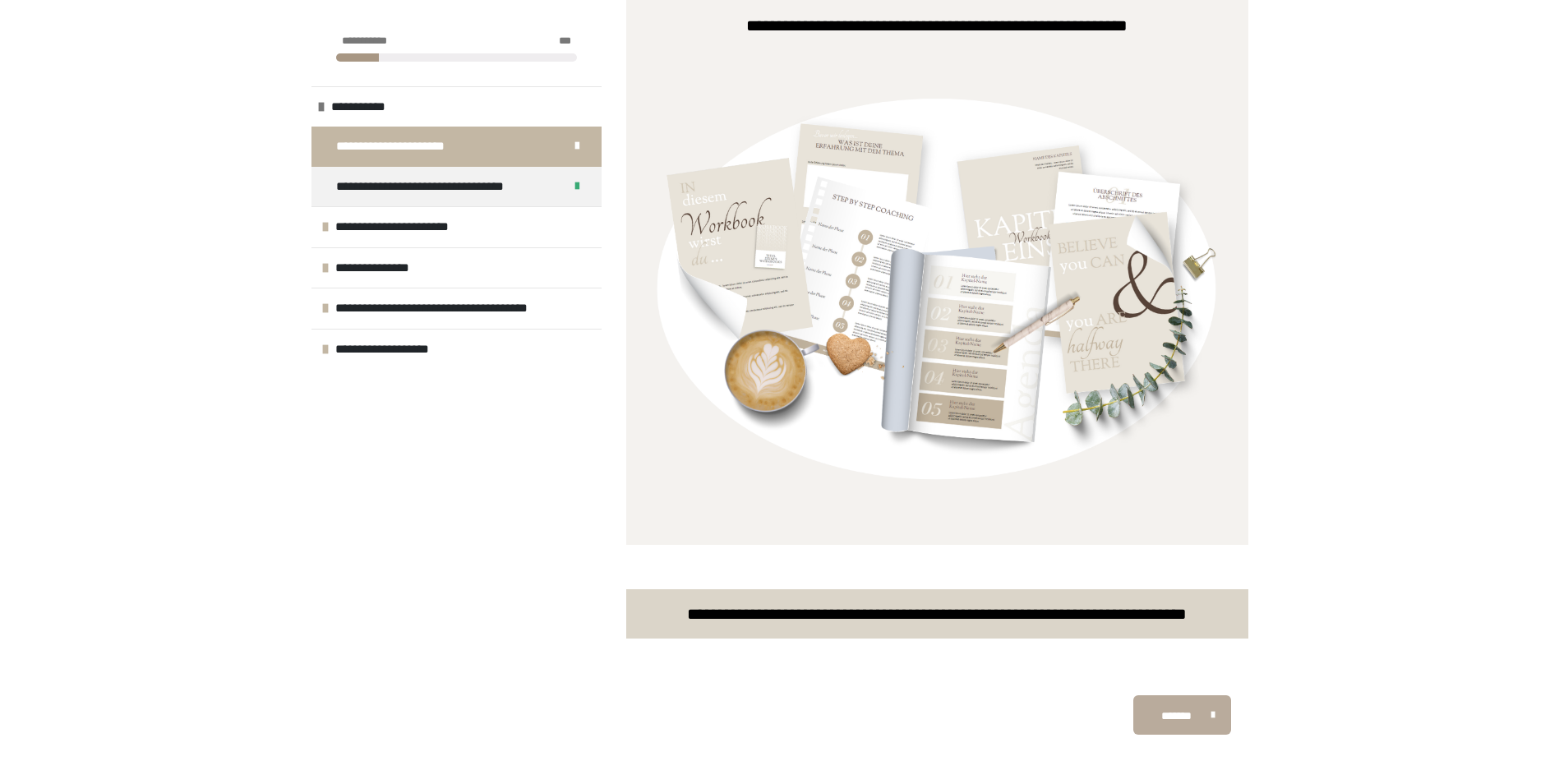 click on "*******" at bounding box center (1176, 716) 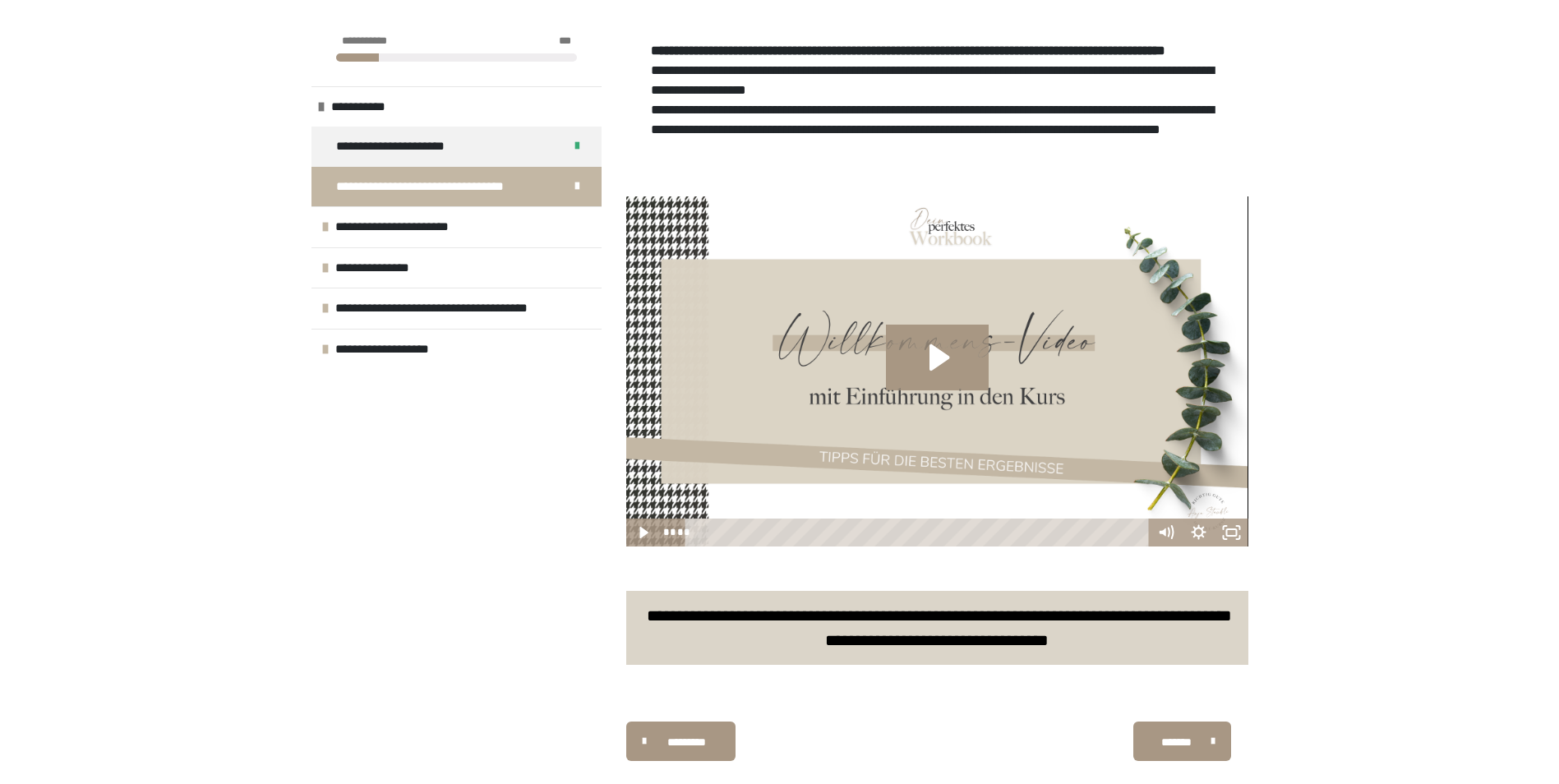 scroll, scrollTop: 460, scrollLeft: 0, axis: vertical 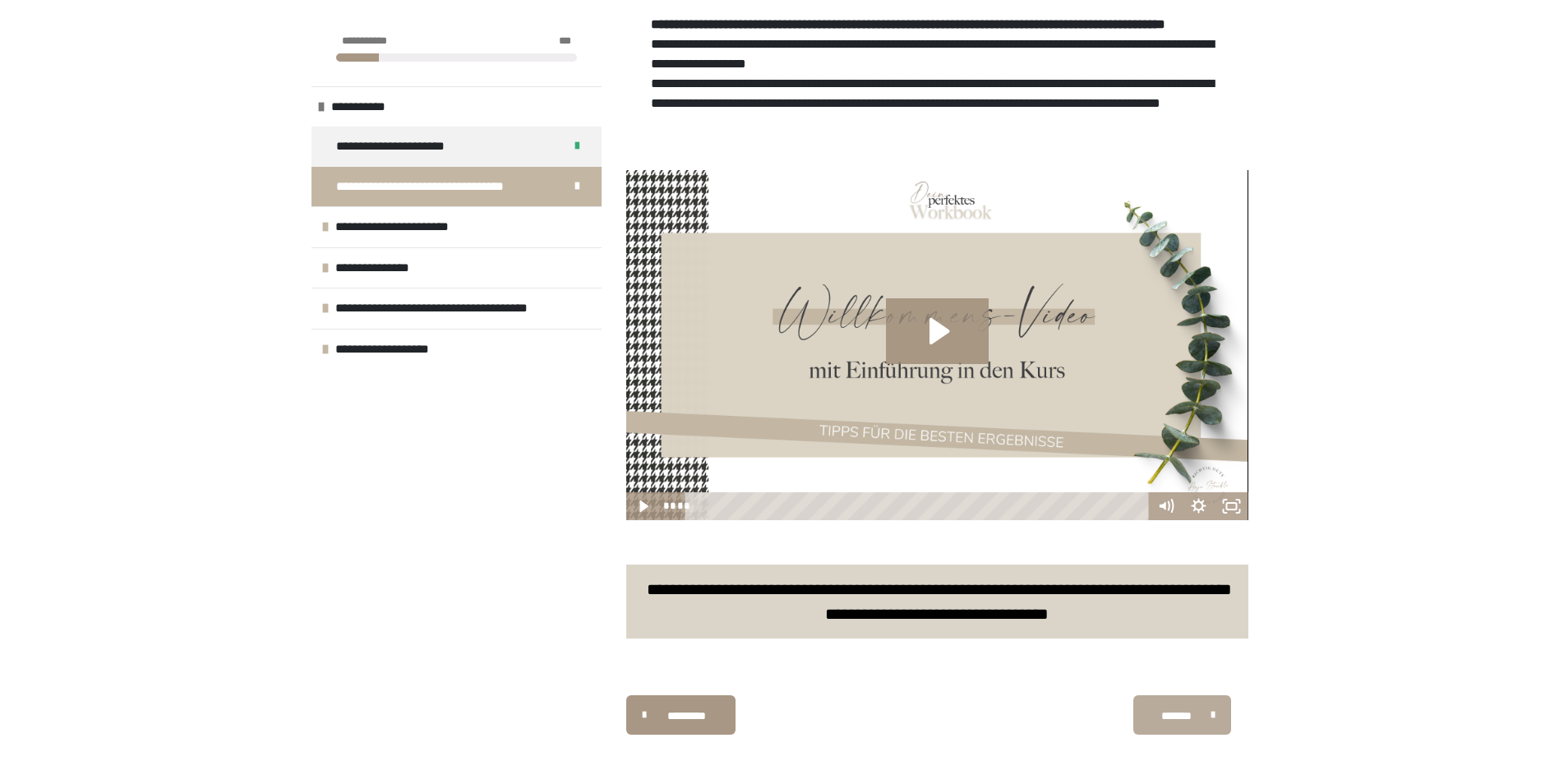 click on "*******" at bounding box center (1182, 715) 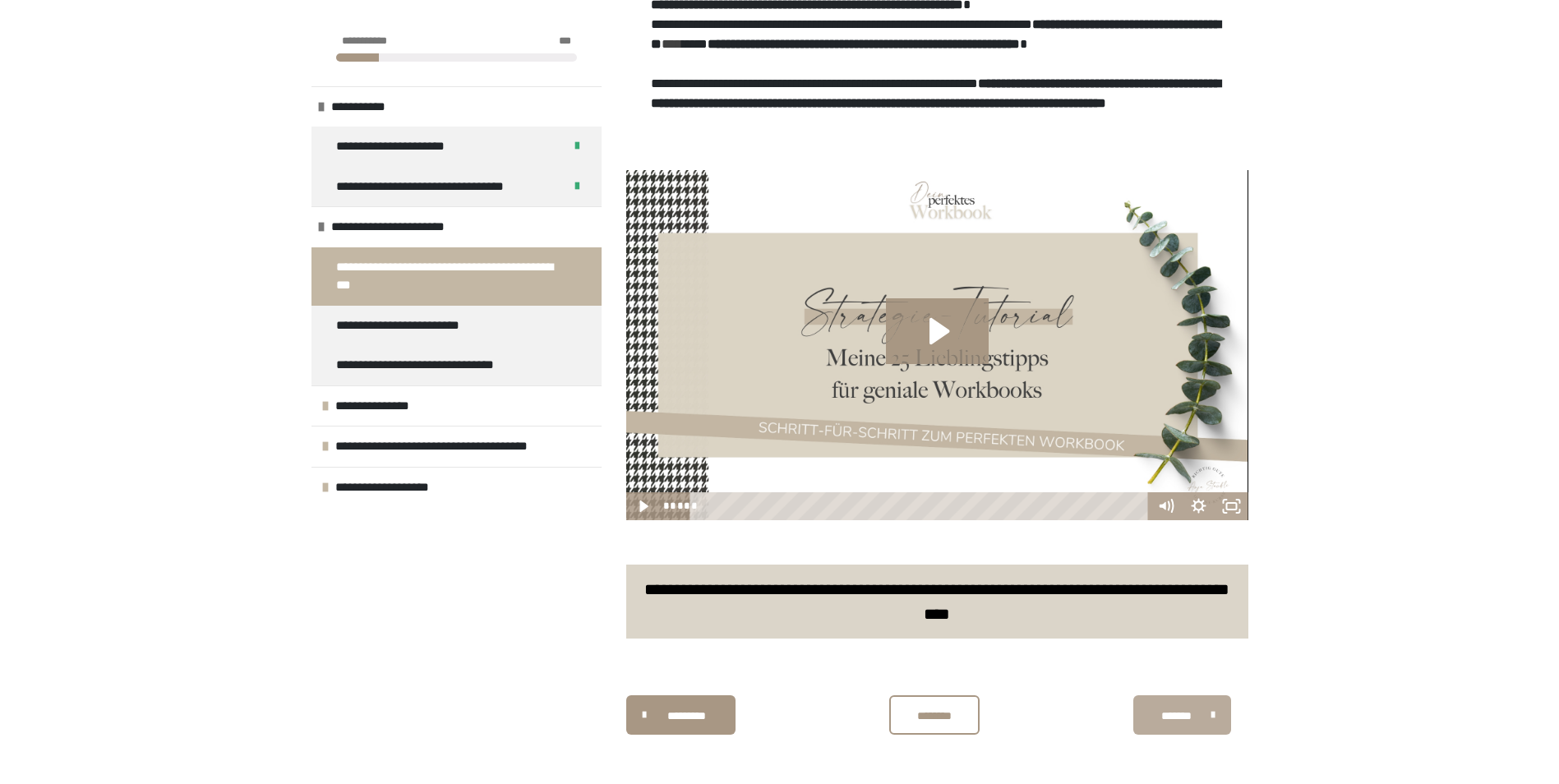 scroll, scrollTop: 381, scrollLeft: 0, axis: vertical 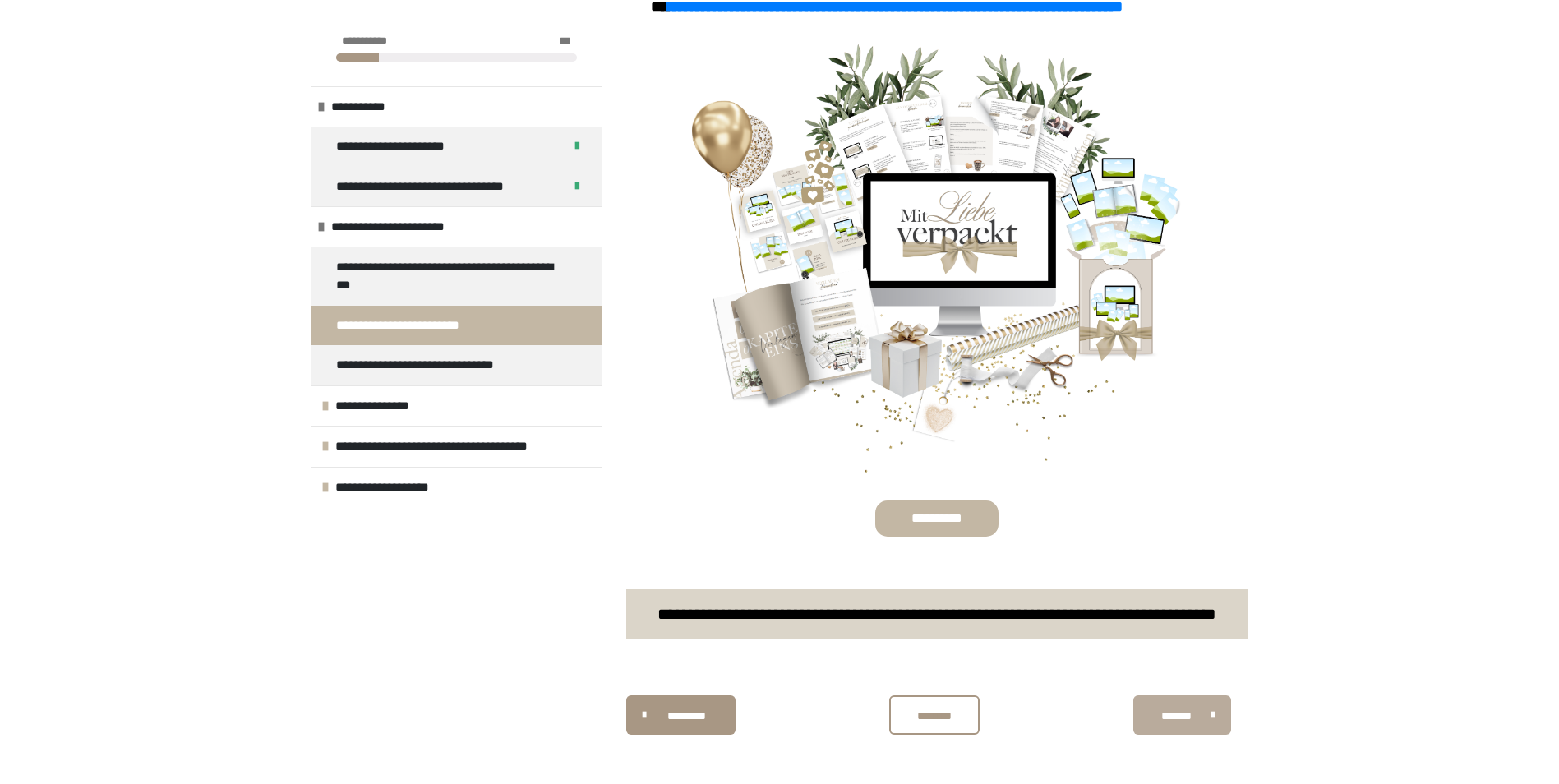 click on "*******" at bounding box center (1182, 715) 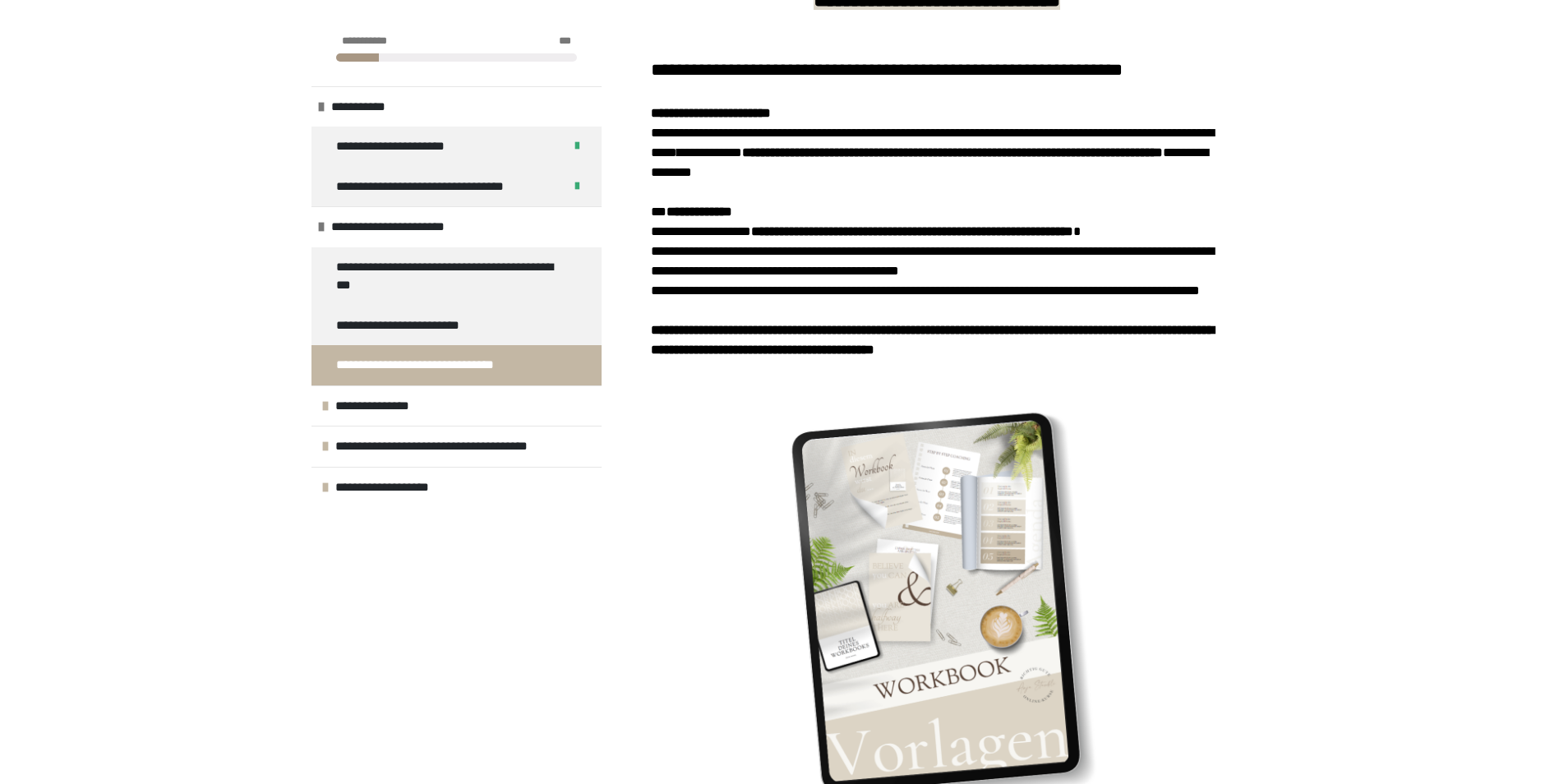 scroll, scrollTop: 660, scrollLeft: 0, axis: vertical 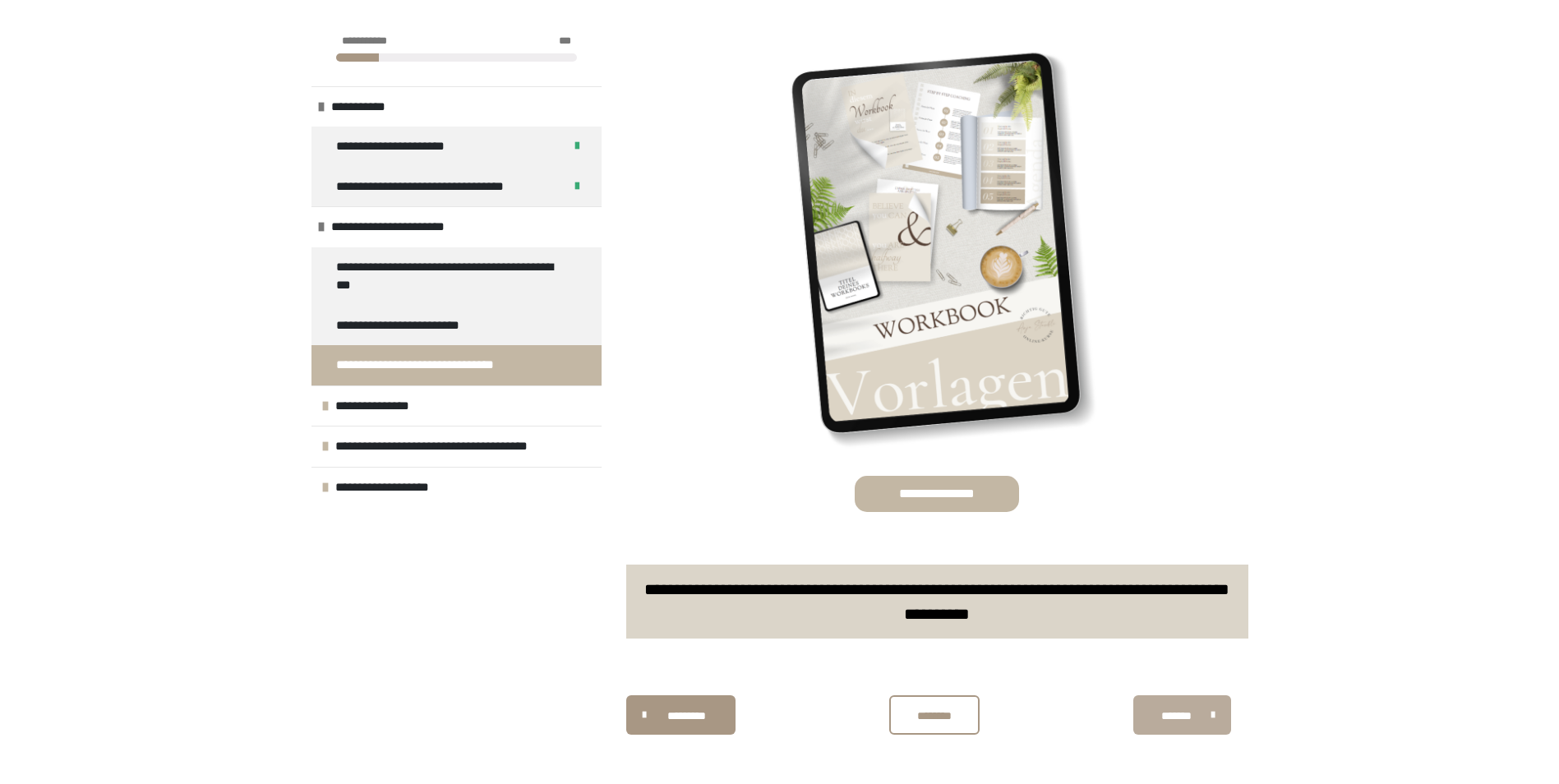 click on "*******" at bounding box center (1176, 716) 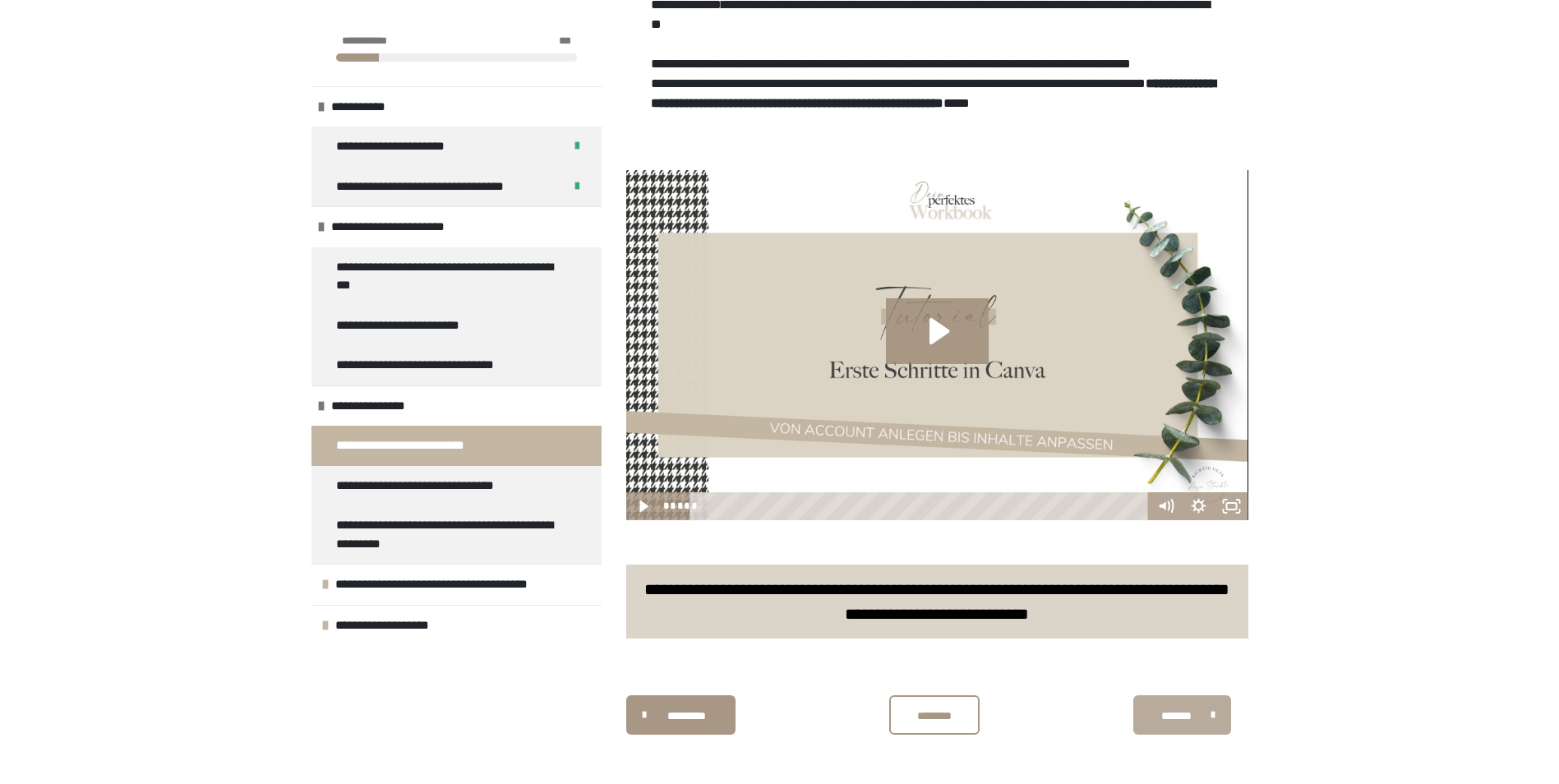 scroll, scrollTop: 519, scrollLeft: 0, axis: vertical 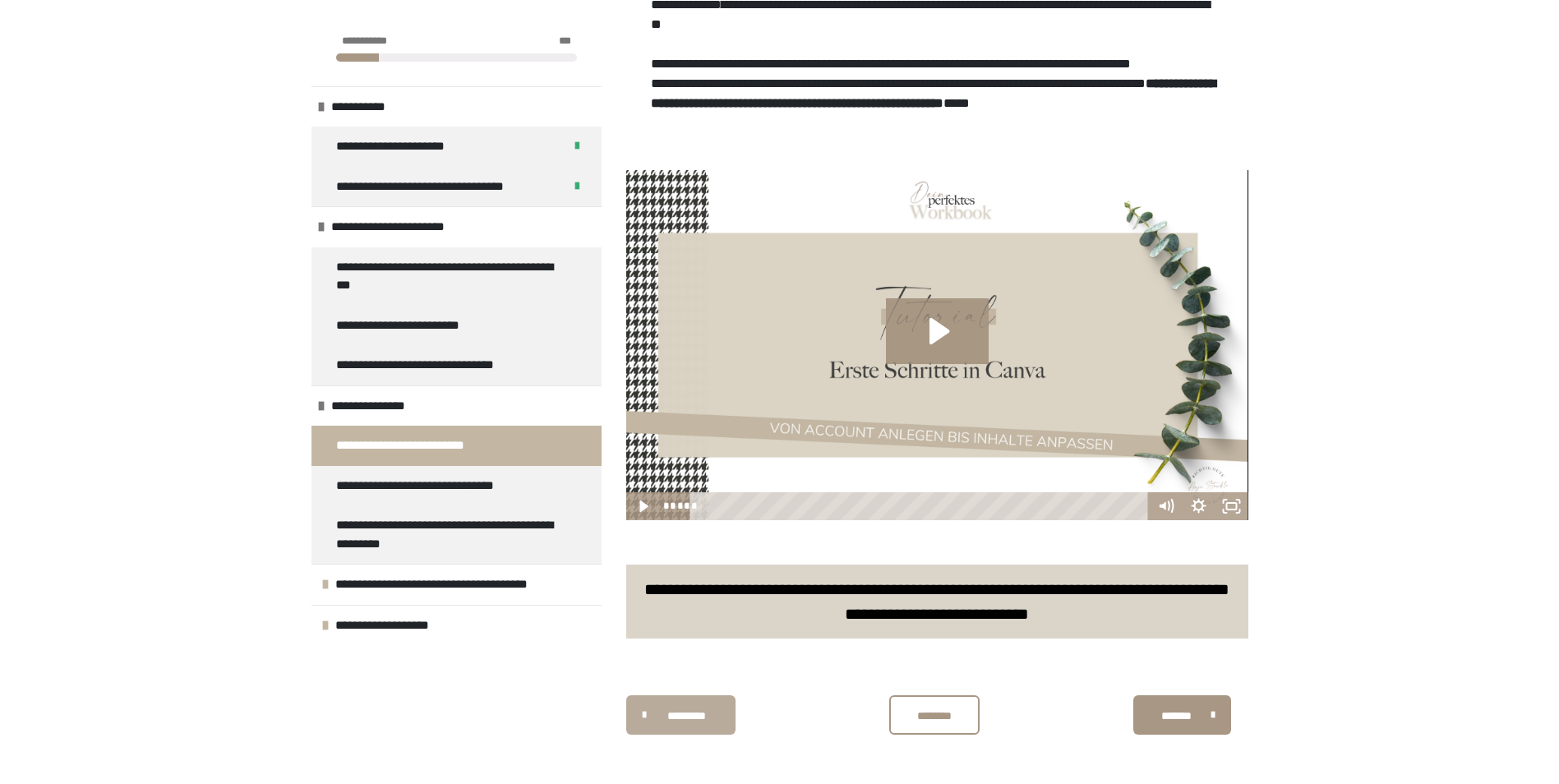 click on "*********" at bounding box center (681, 715) 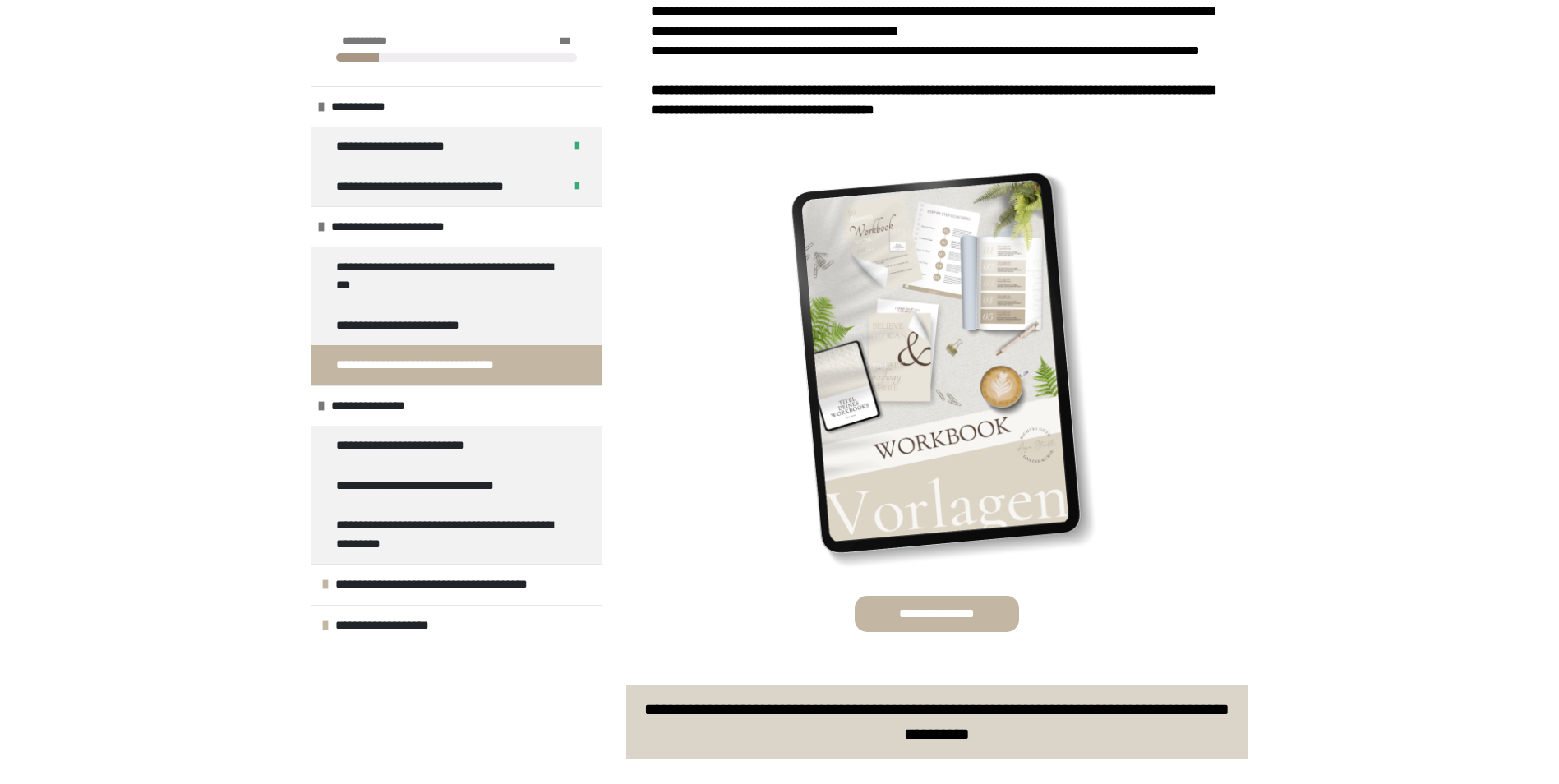 scroll, scrollTop: 660, scrollLeft: 0, axis: vertical 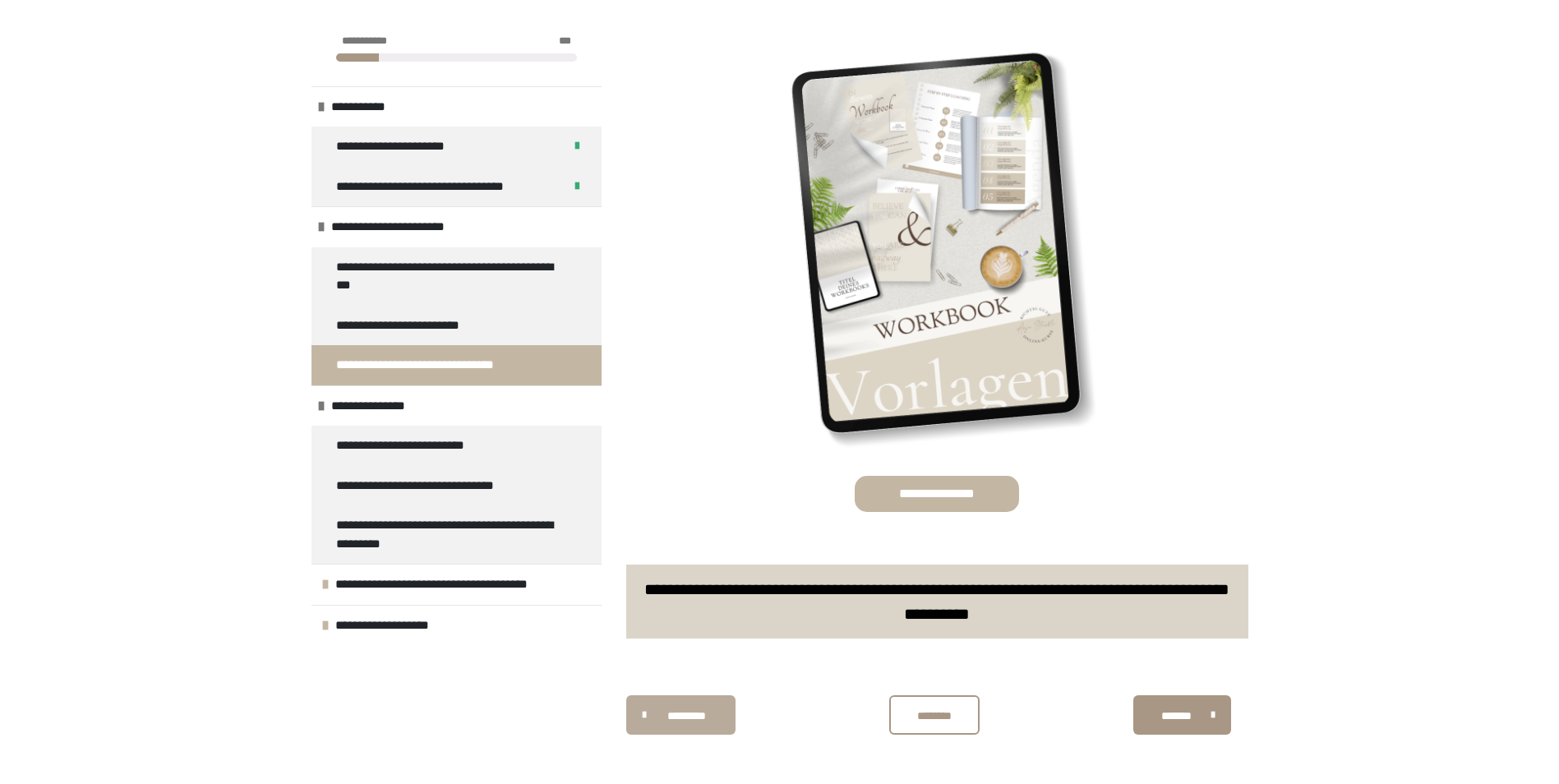 click on "*********" at bounding box center [687, 716] 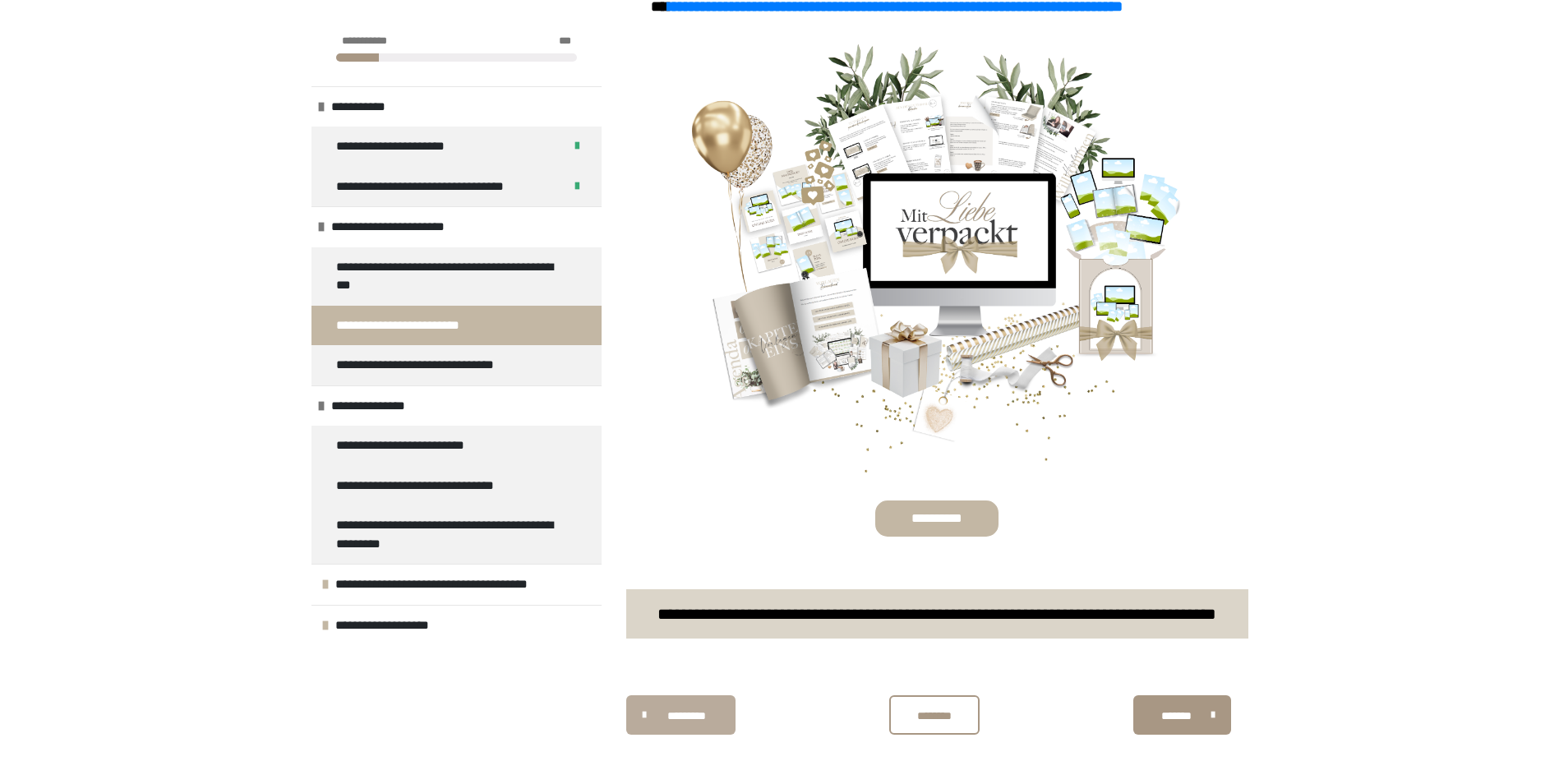 scroll, scrollTop: 1257, scrollLeft: 0, axis: vertical 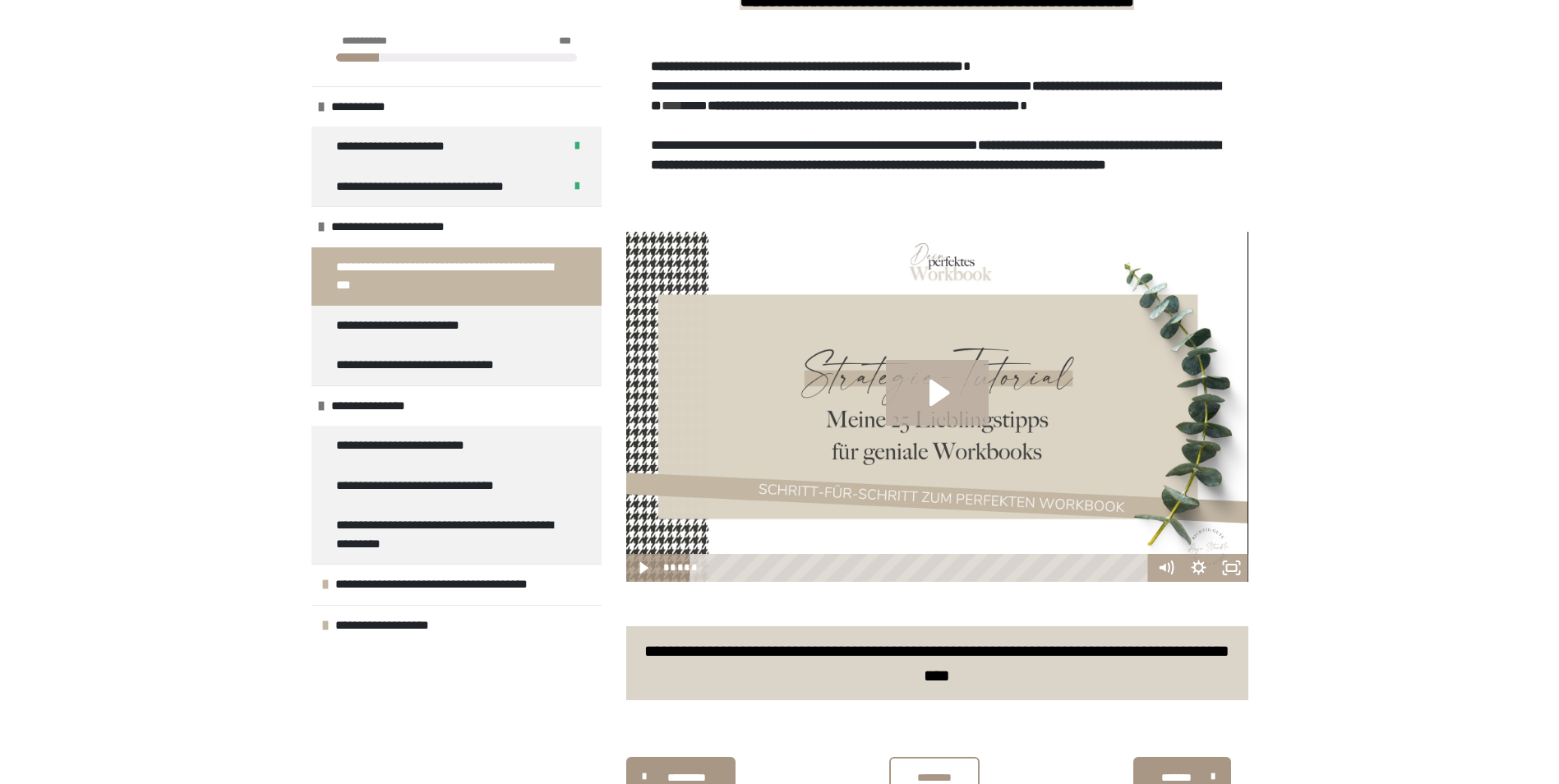 click 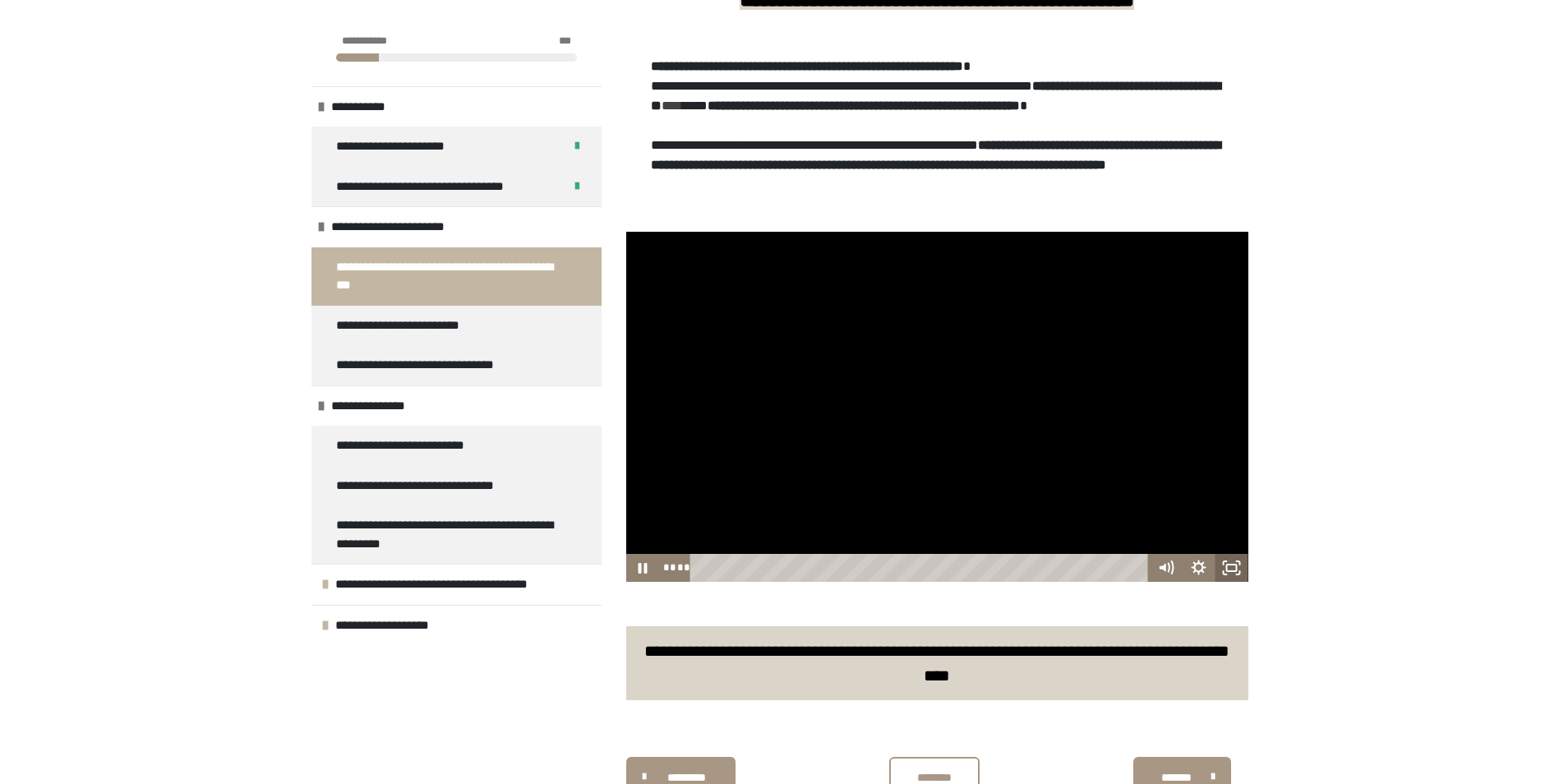 click 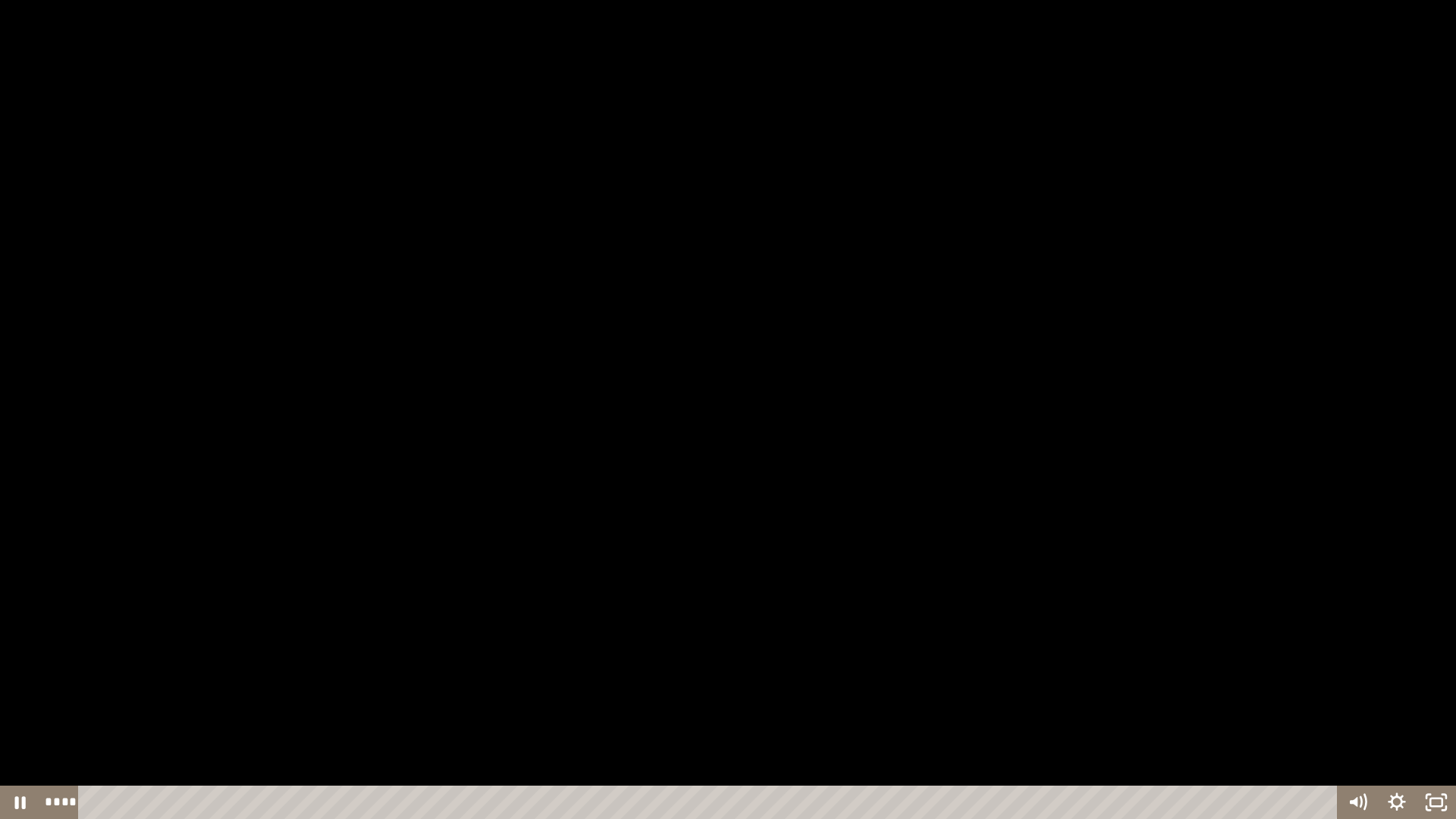 click at bounding box center [728, 410] 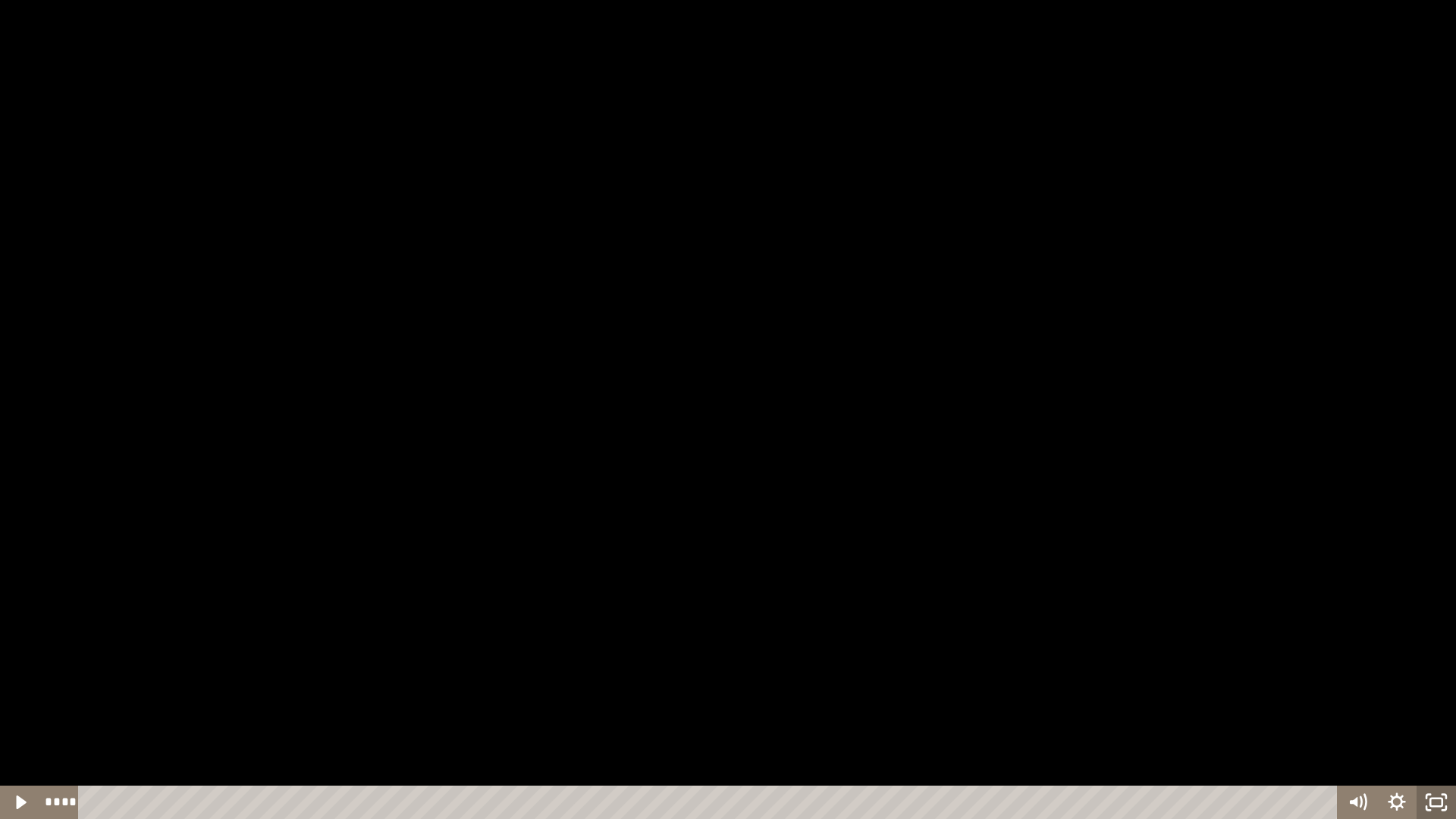 click 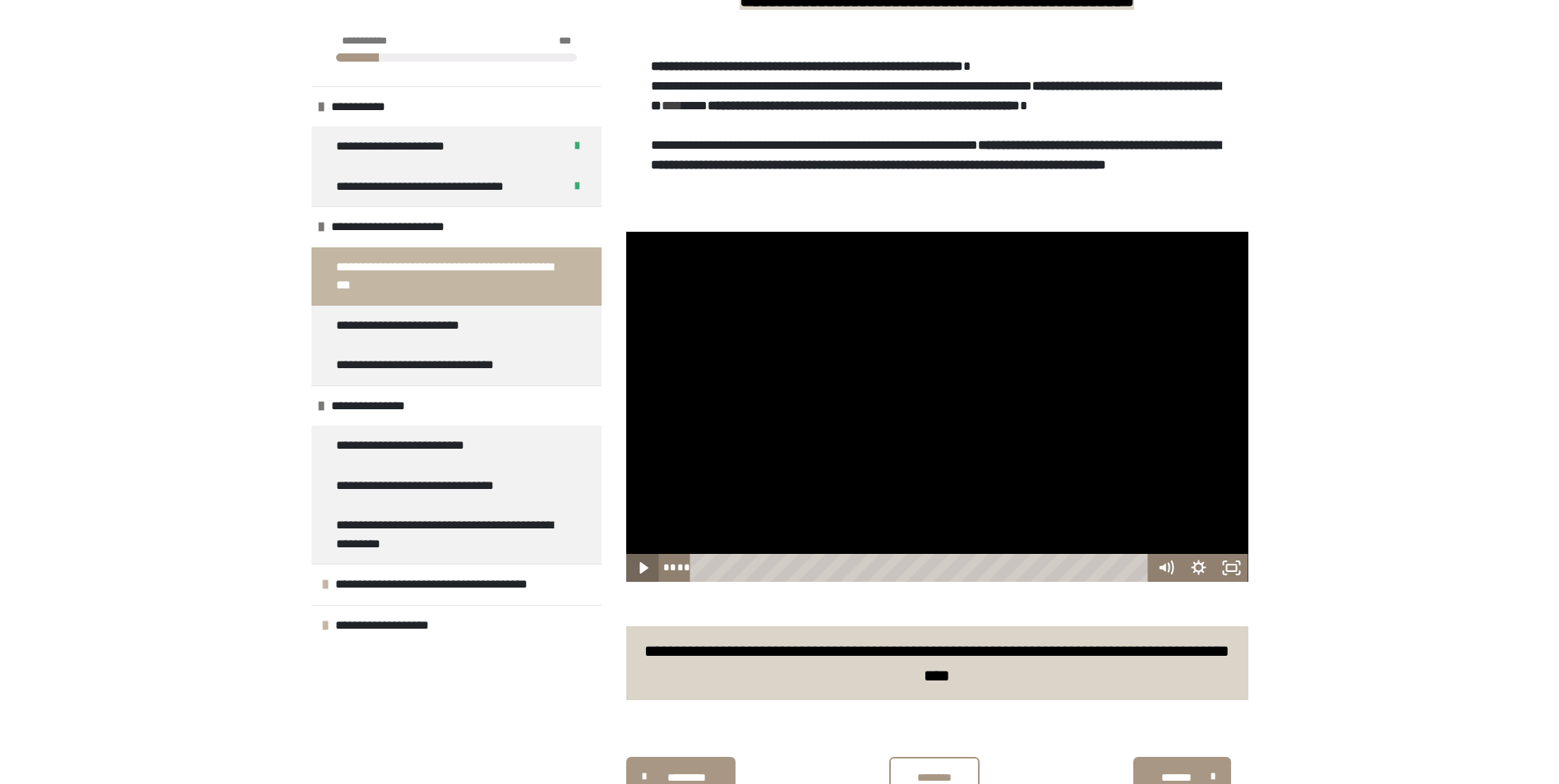 click 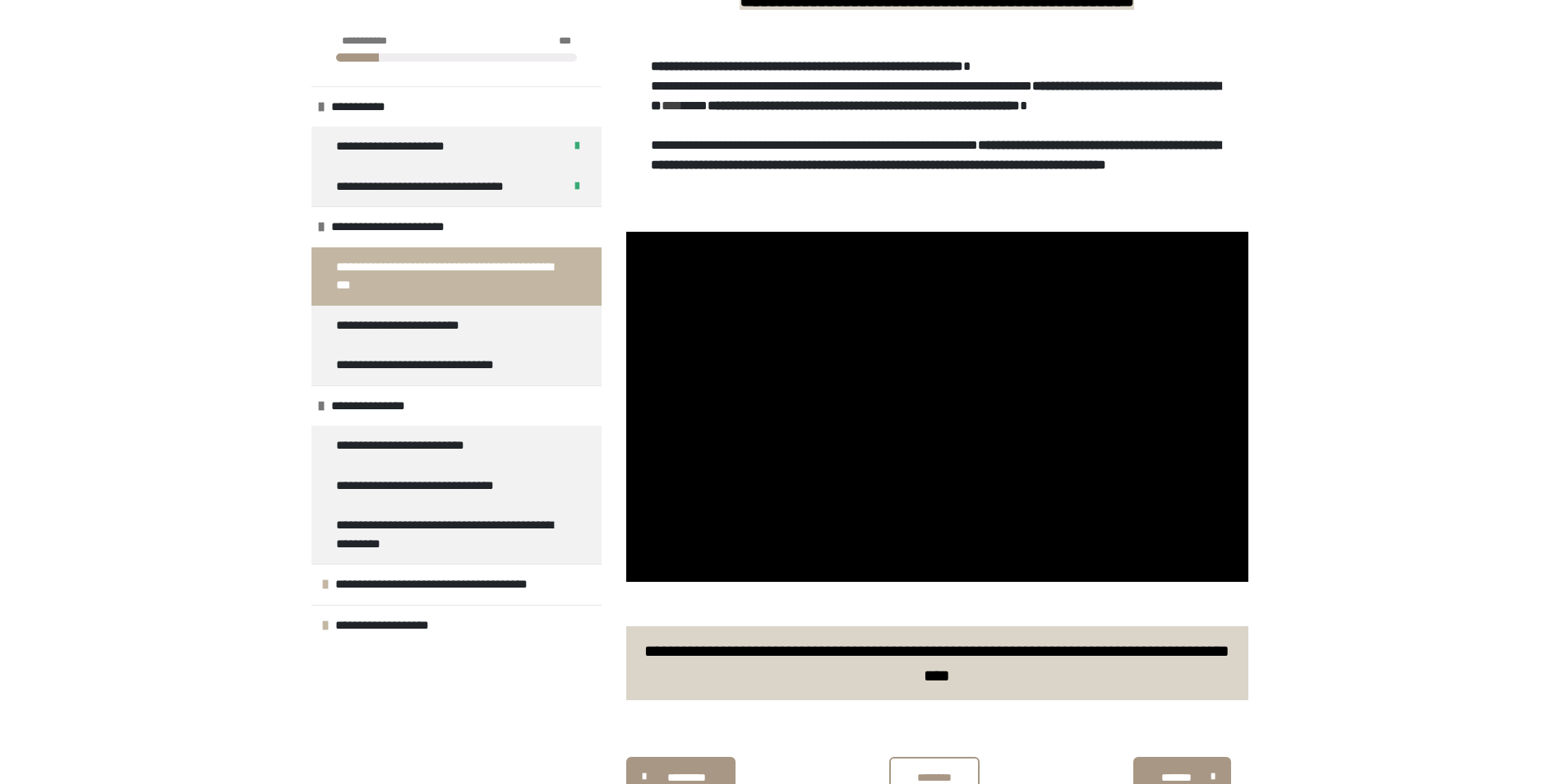 click at bounding box center [937, 722] 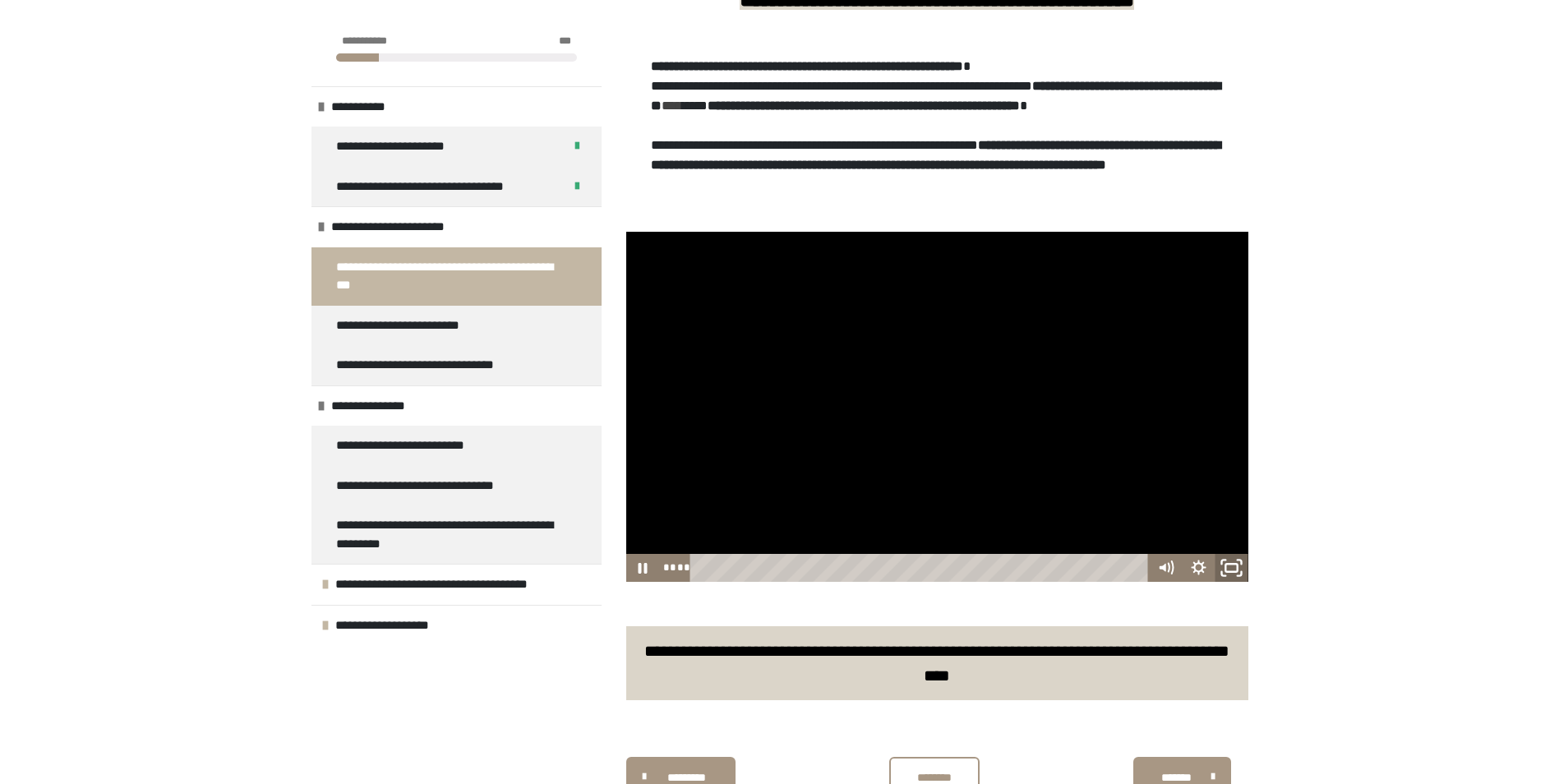 click 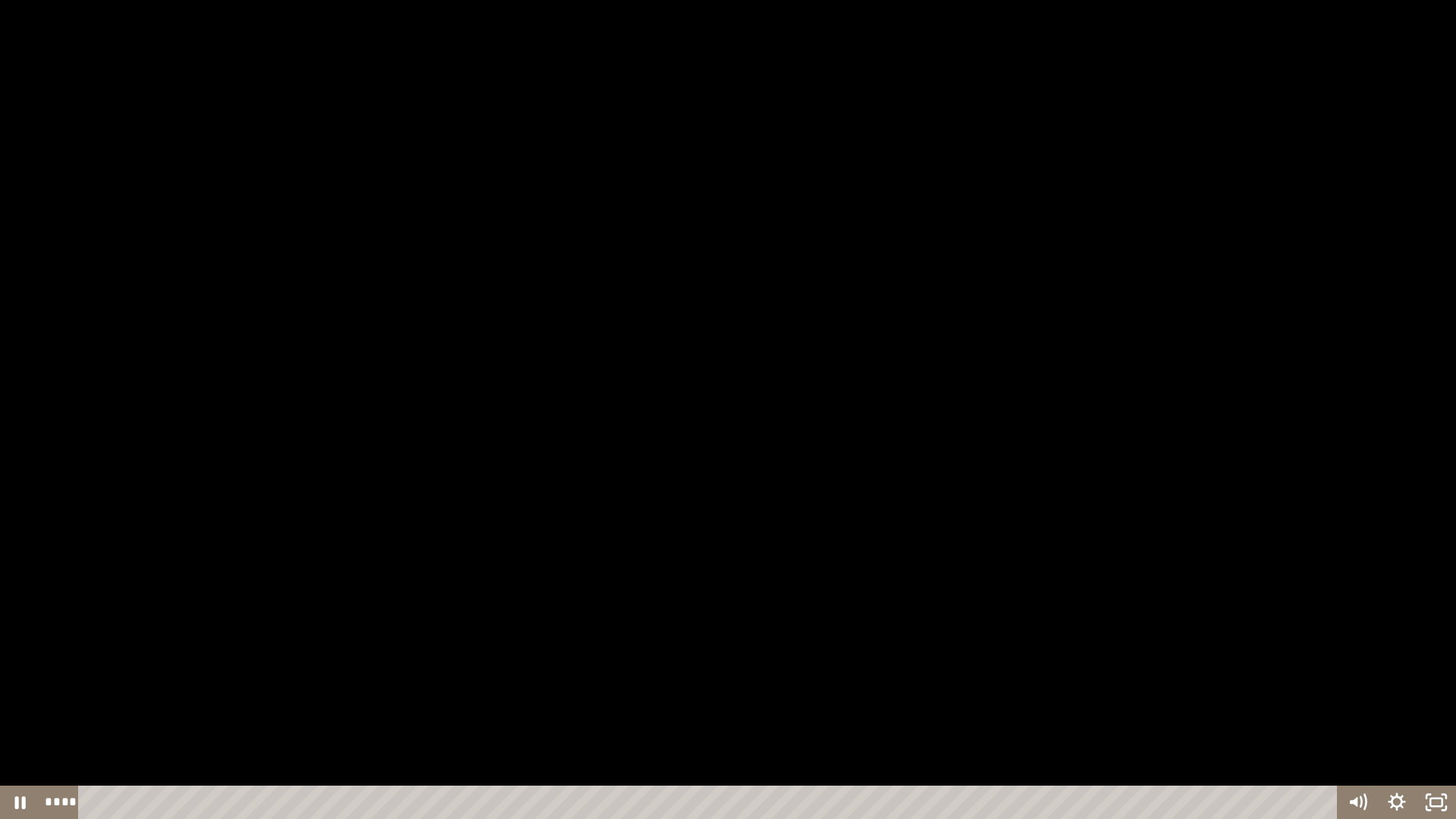 click at bounding box center (728, 410) 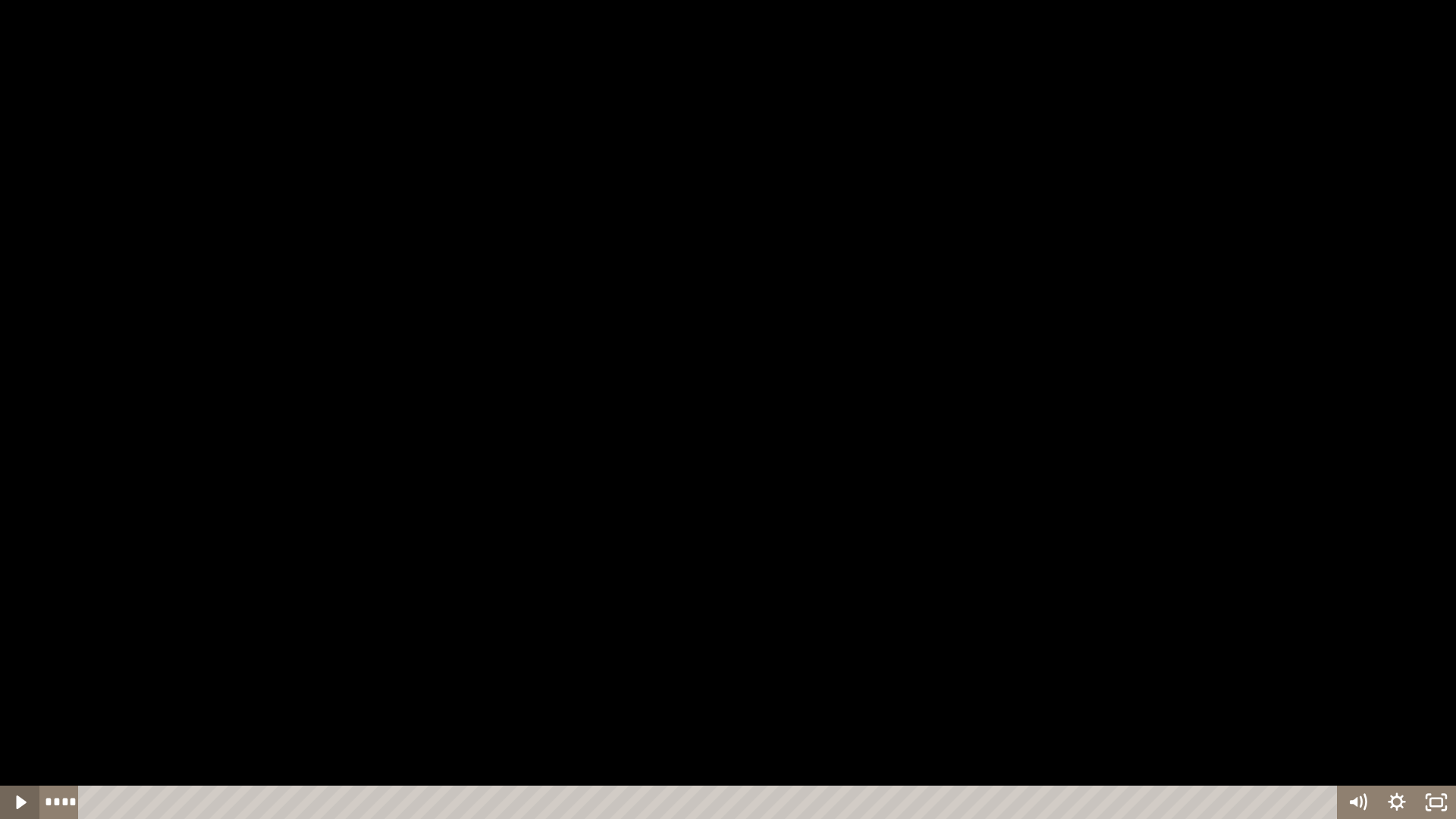 click 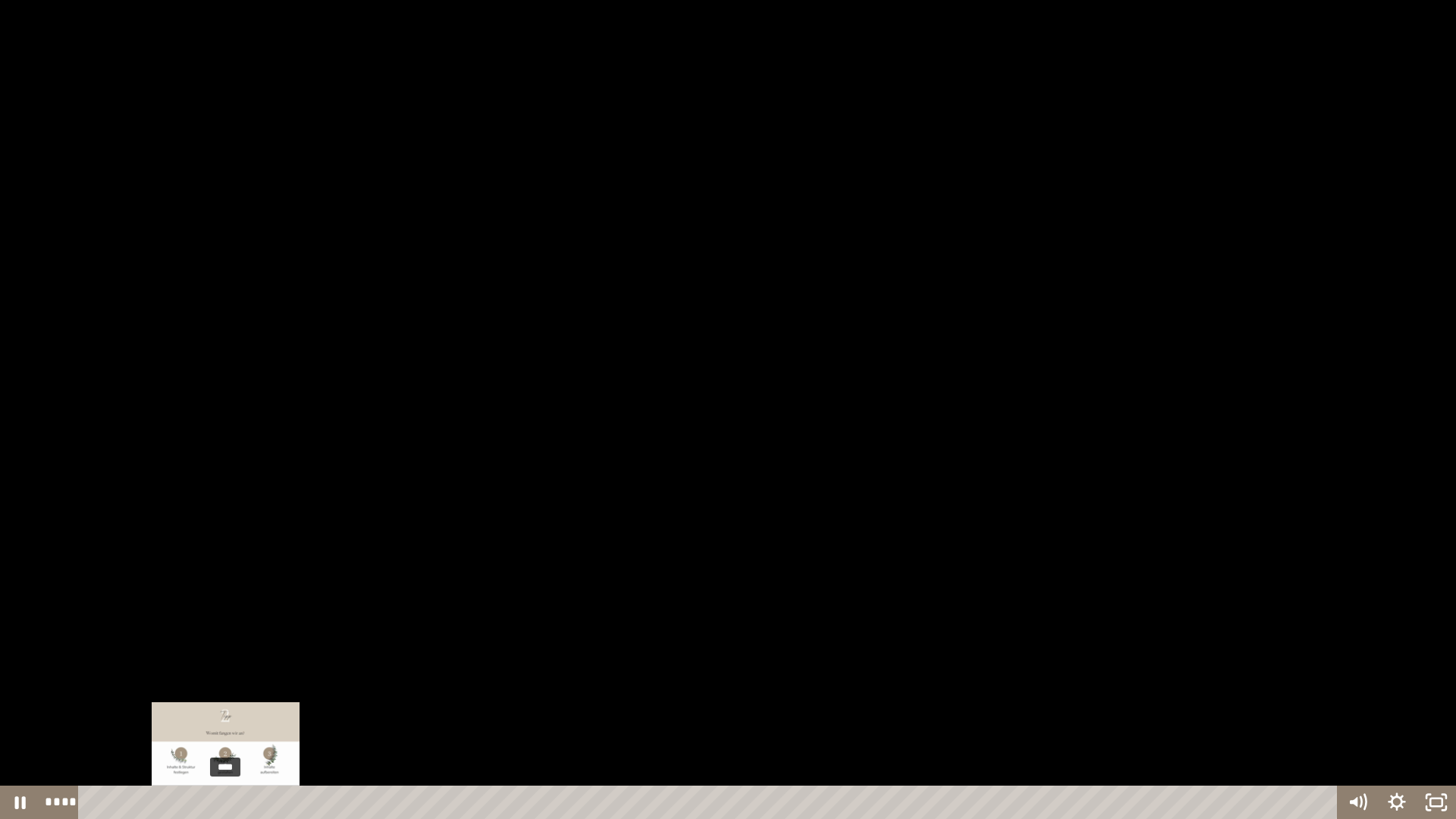 click on "****" at bounding box center [710, 802] 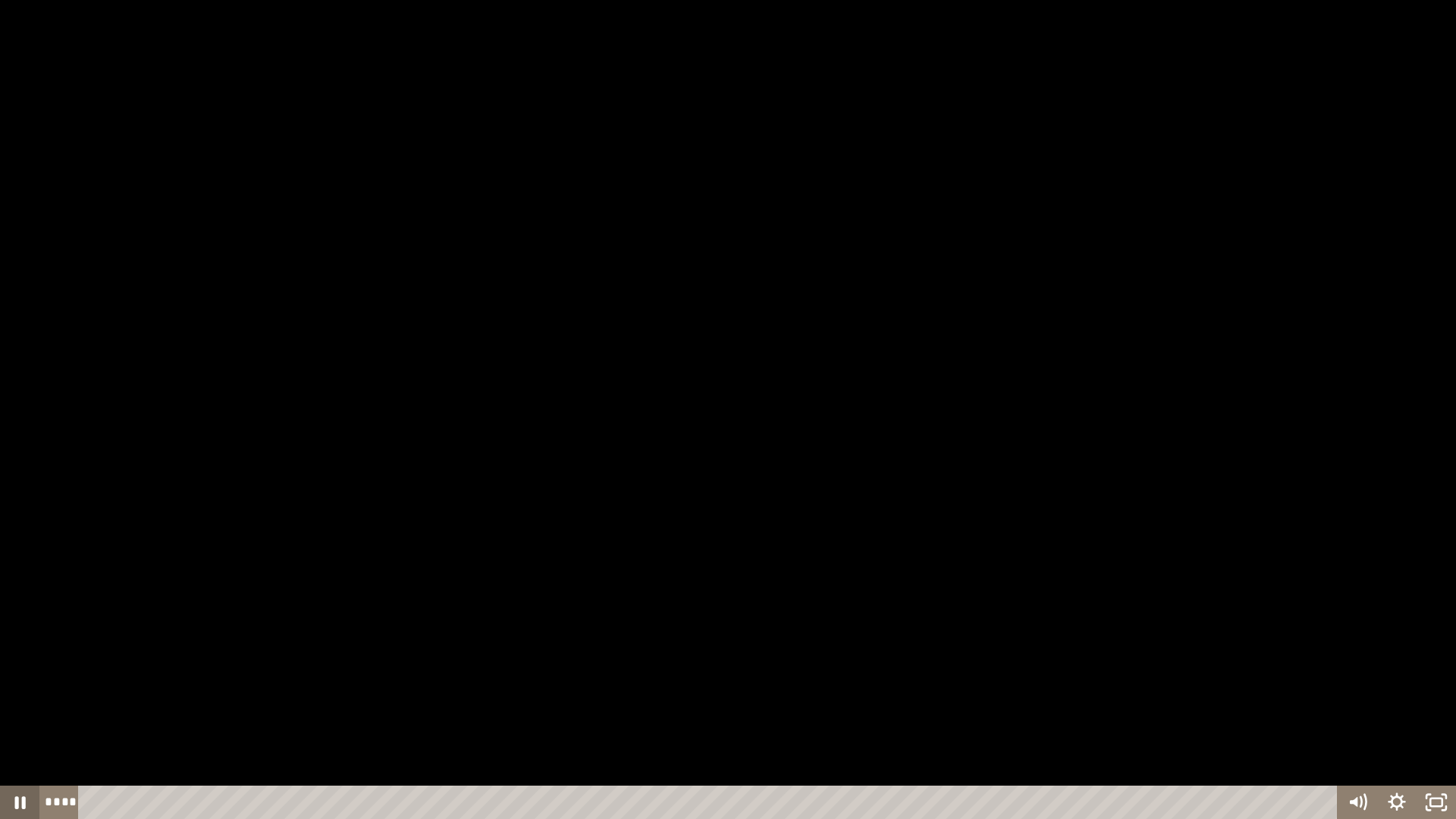 click 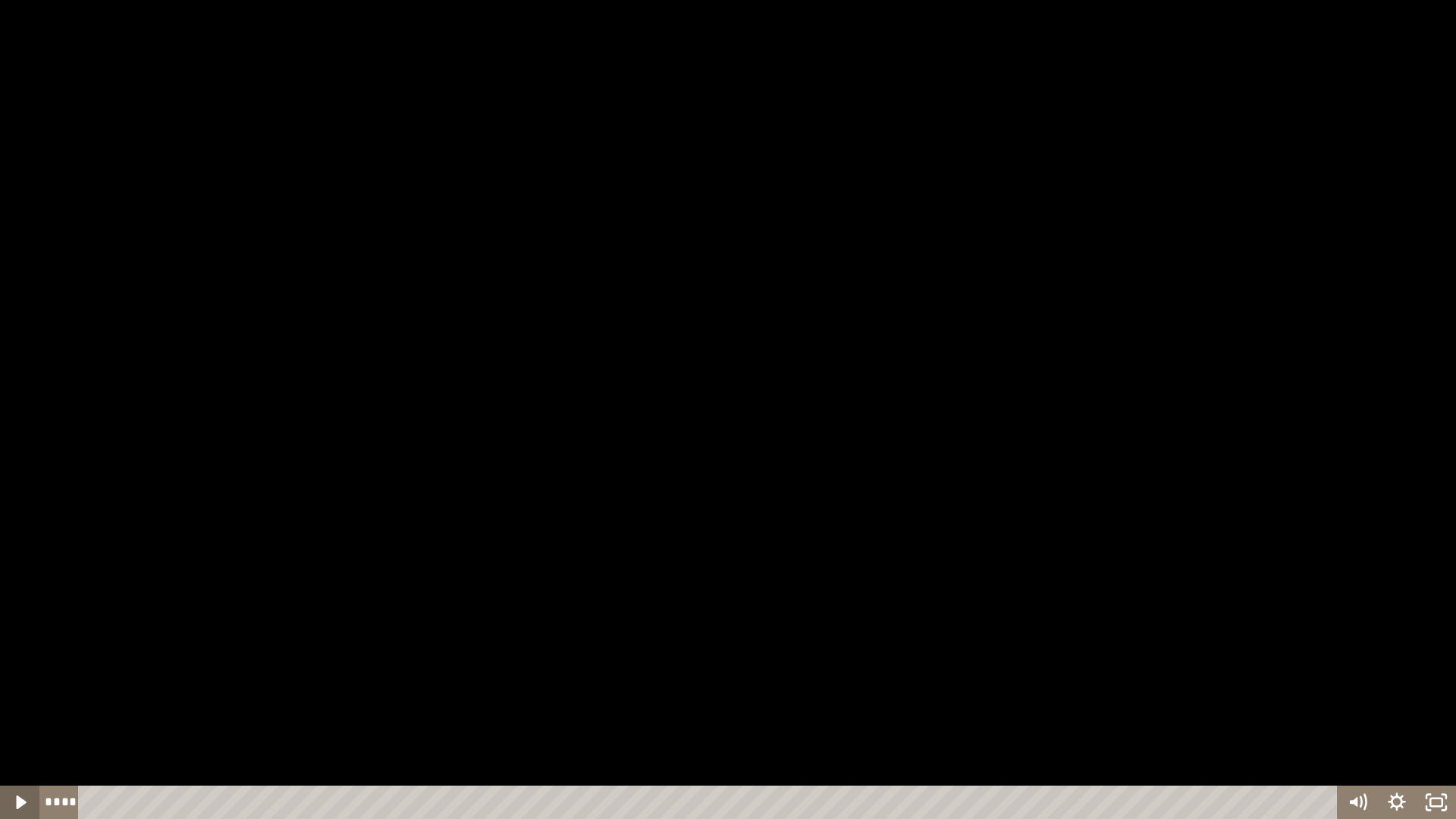 click 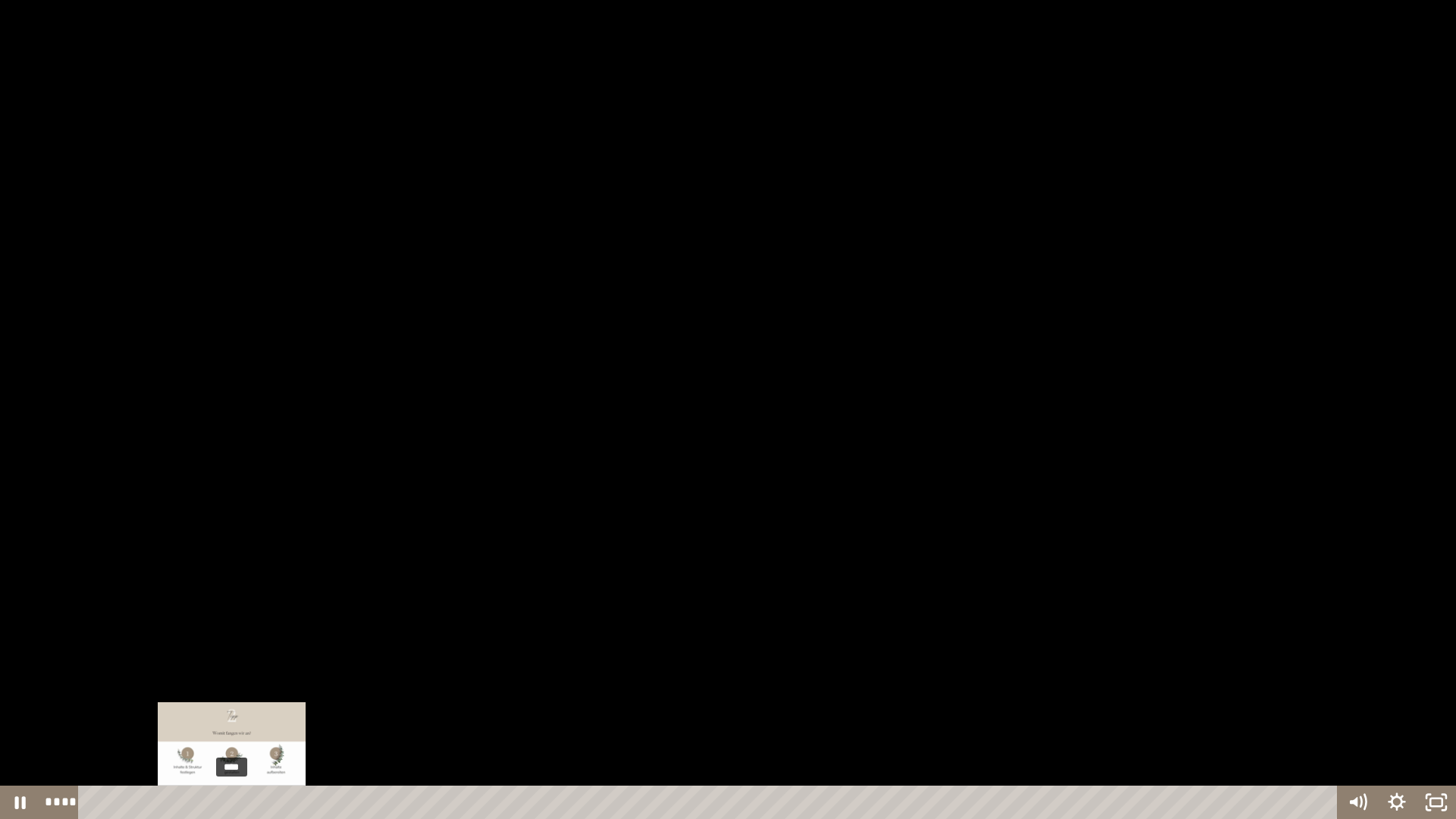 click on "****" at bounding box center [710, 802] 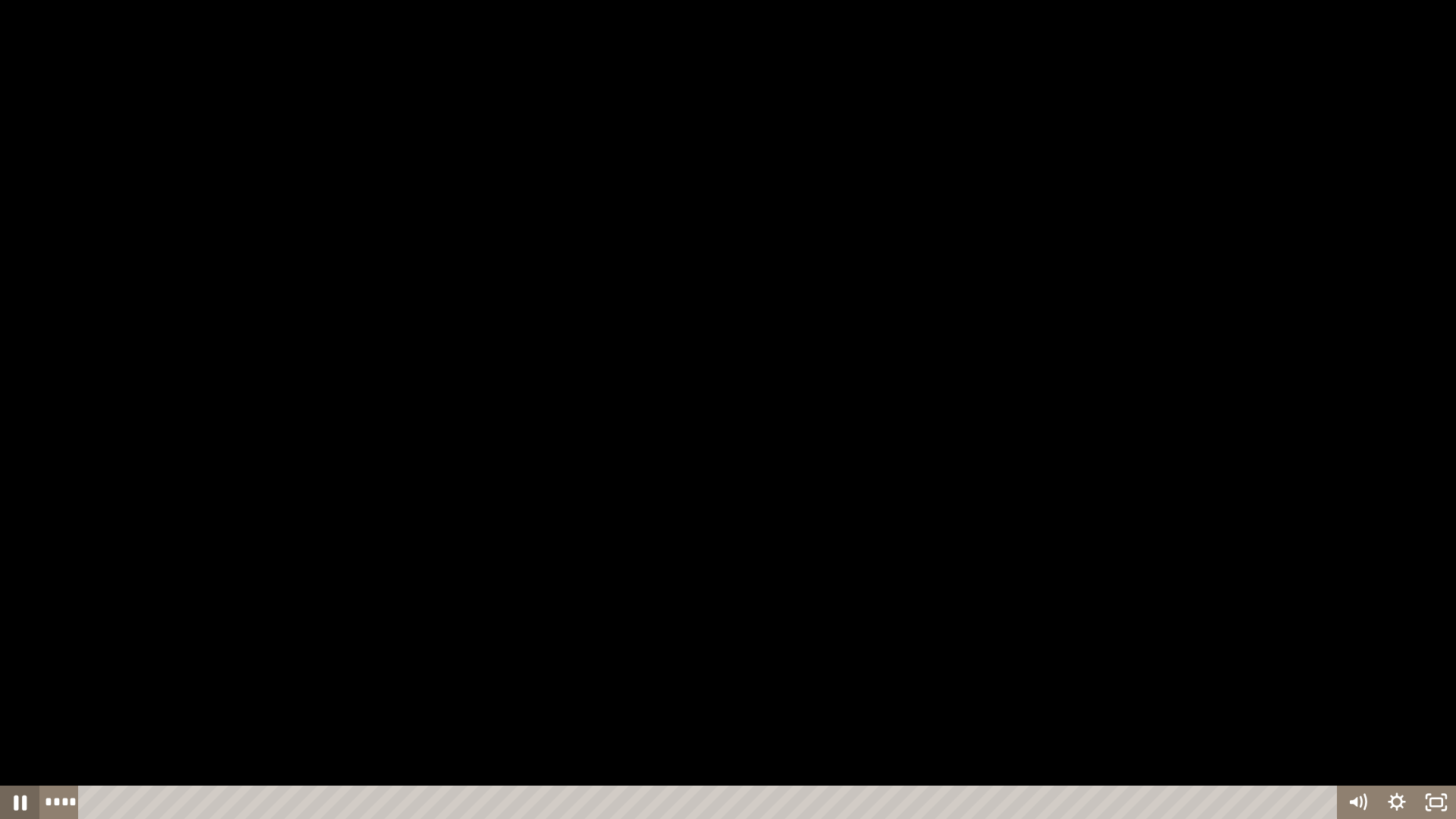 click 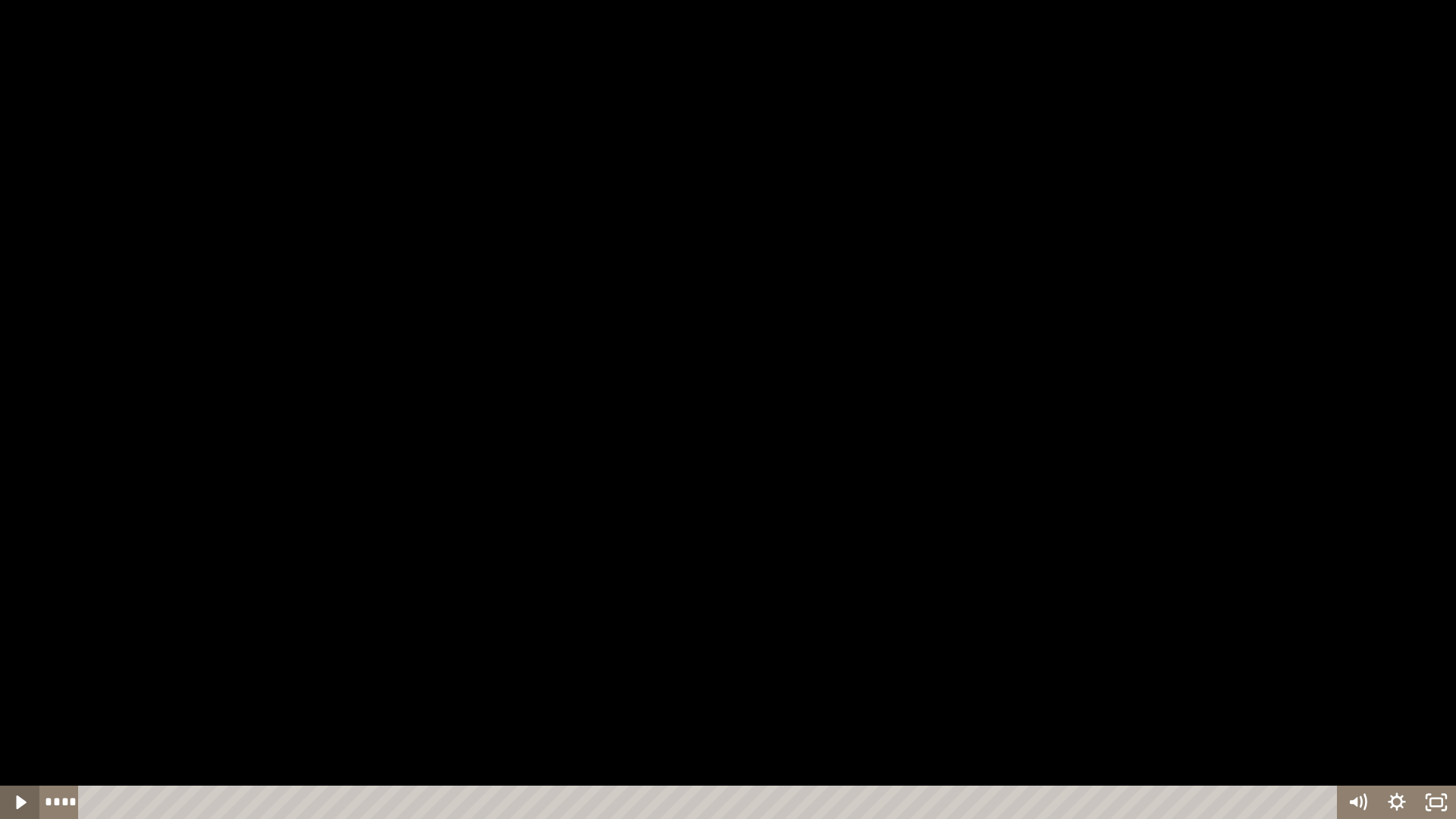 click 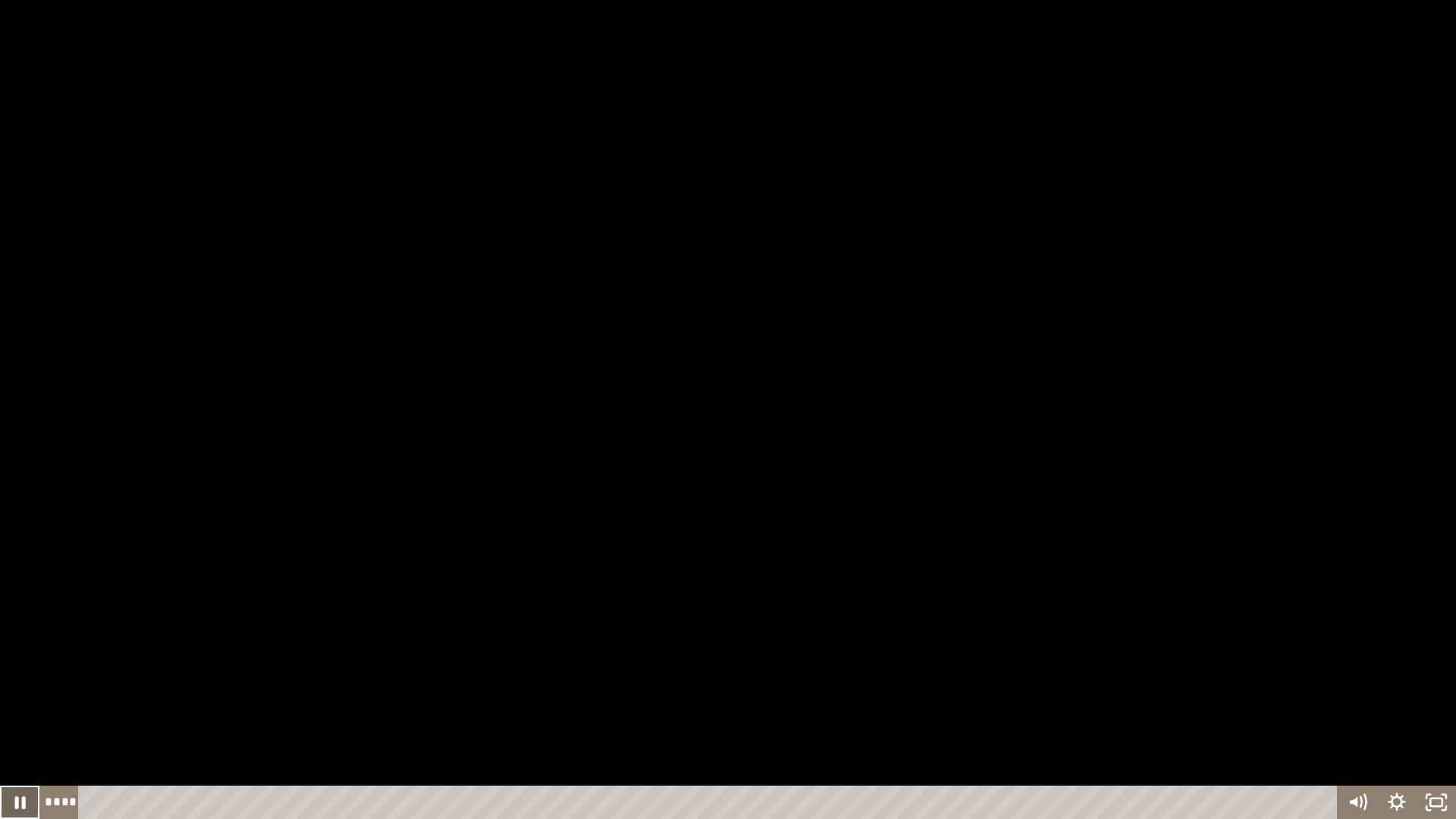 click 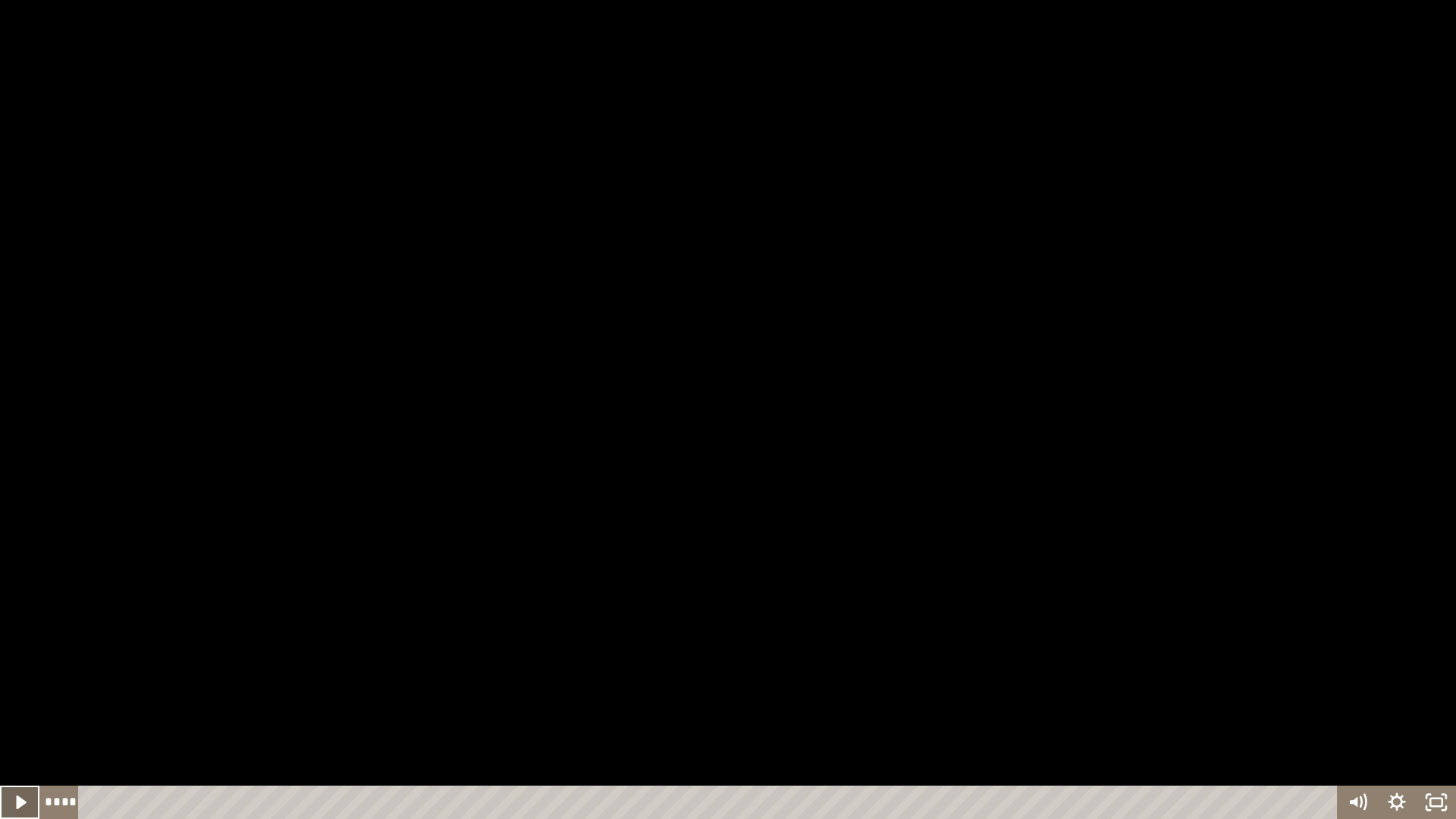 click 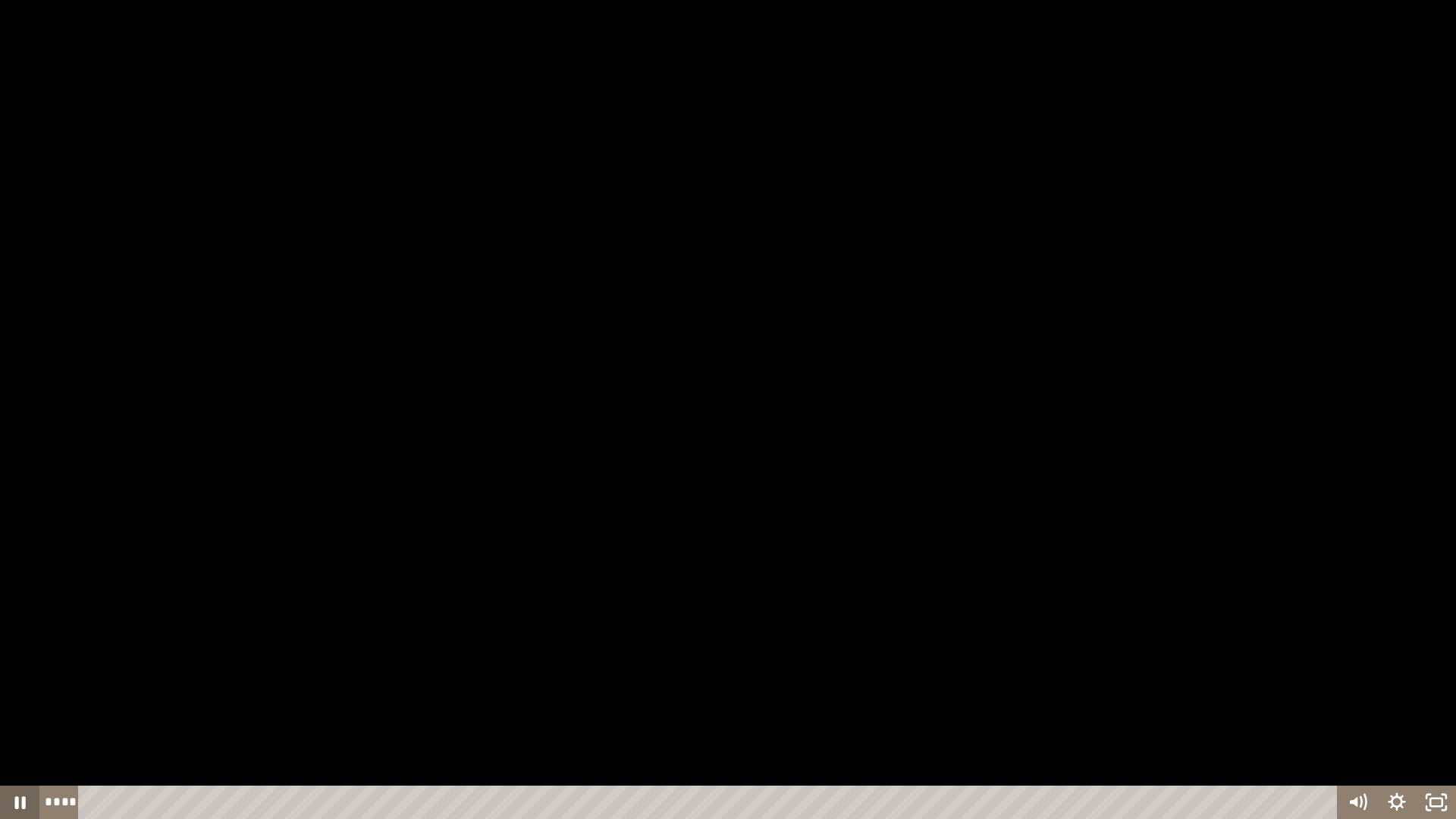 click 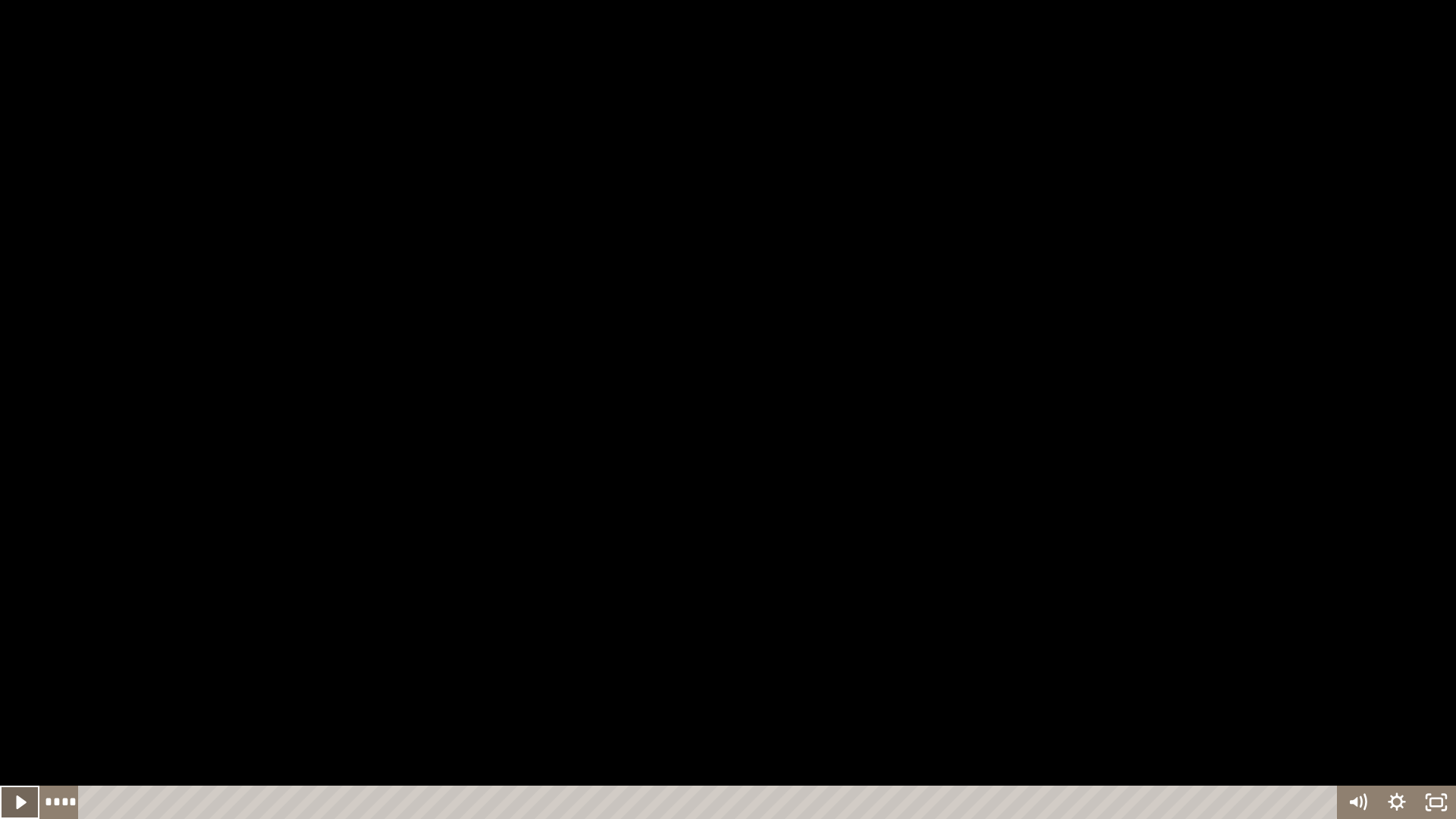 click 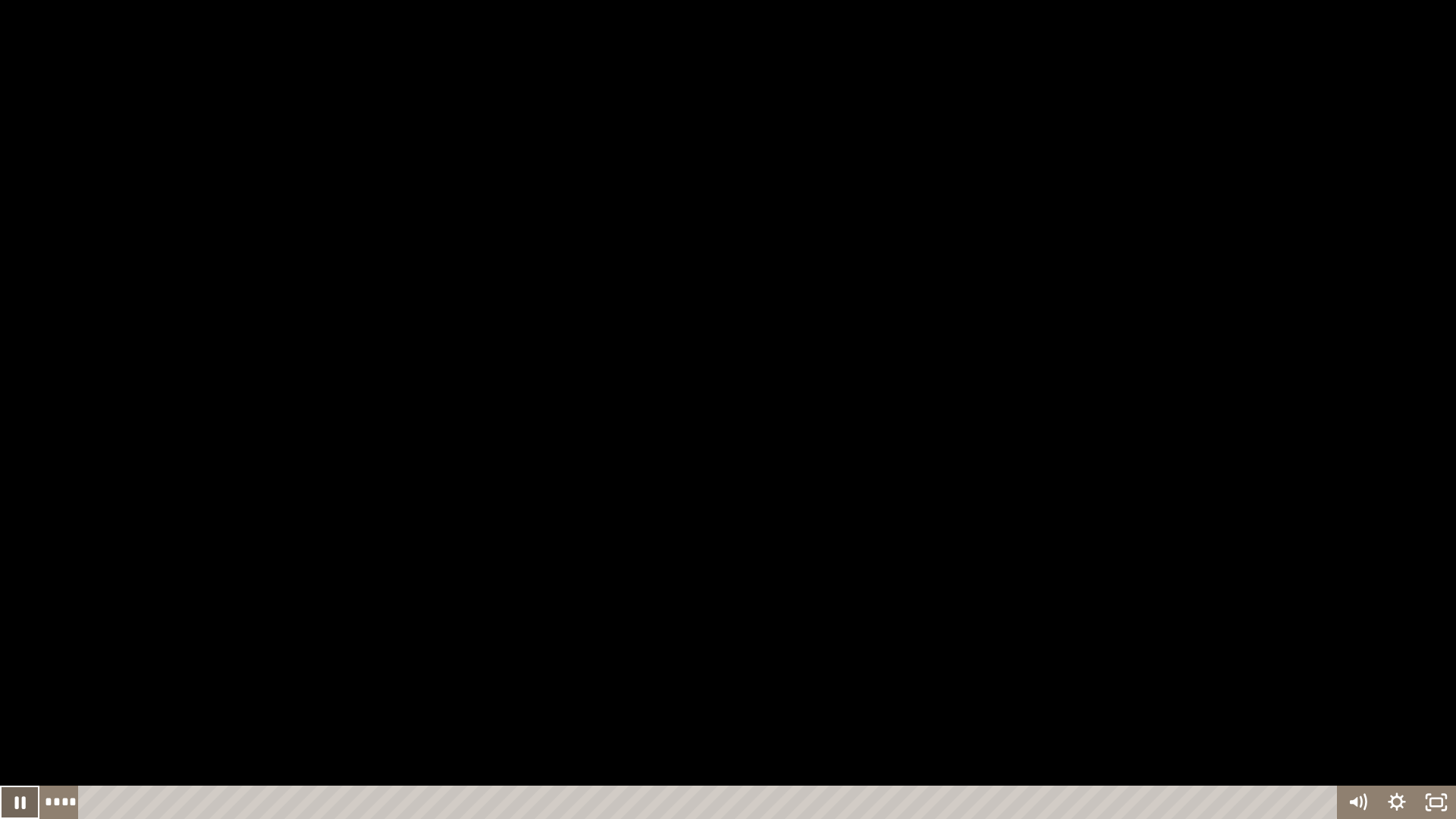 click 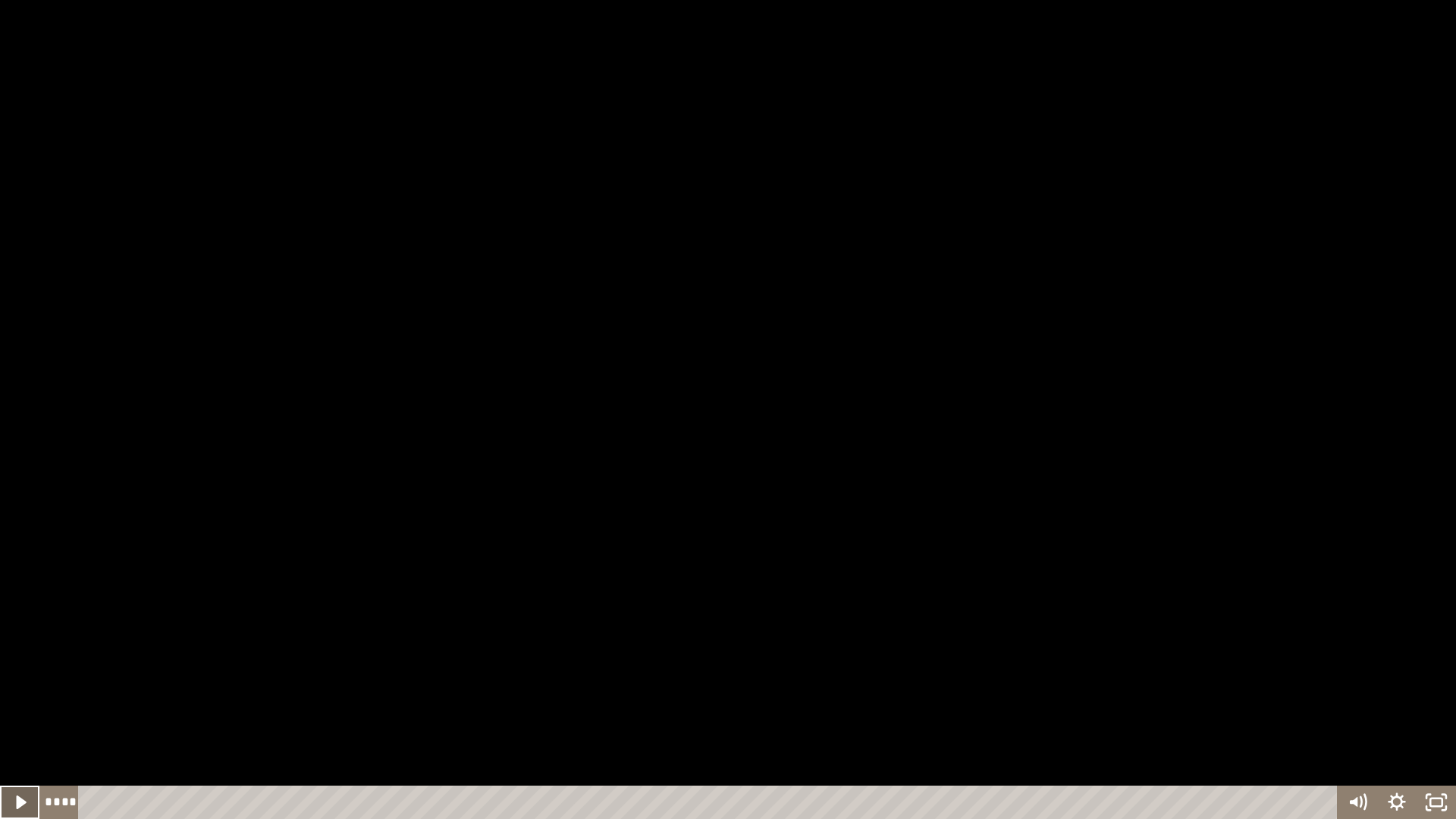 click 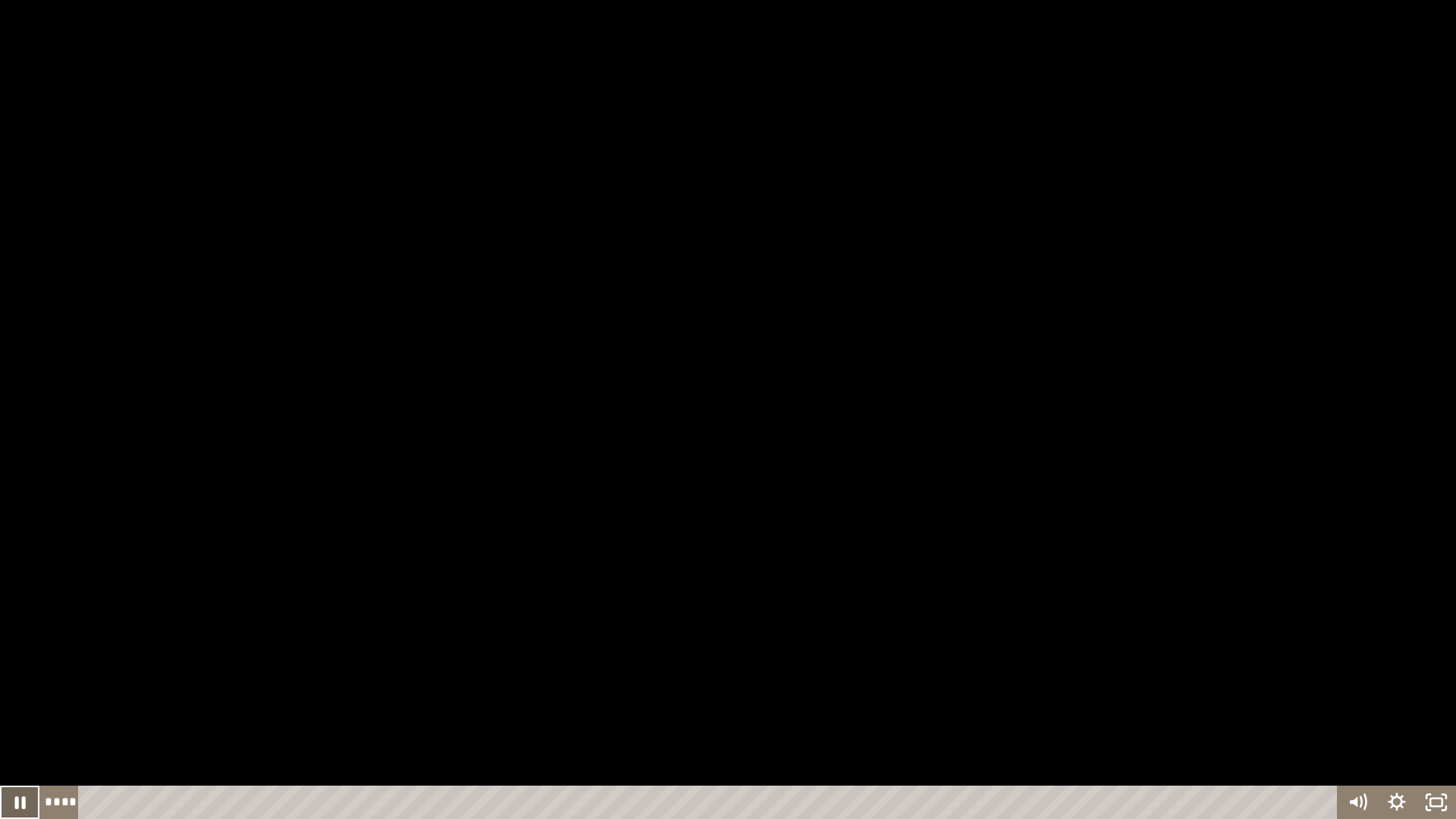 click 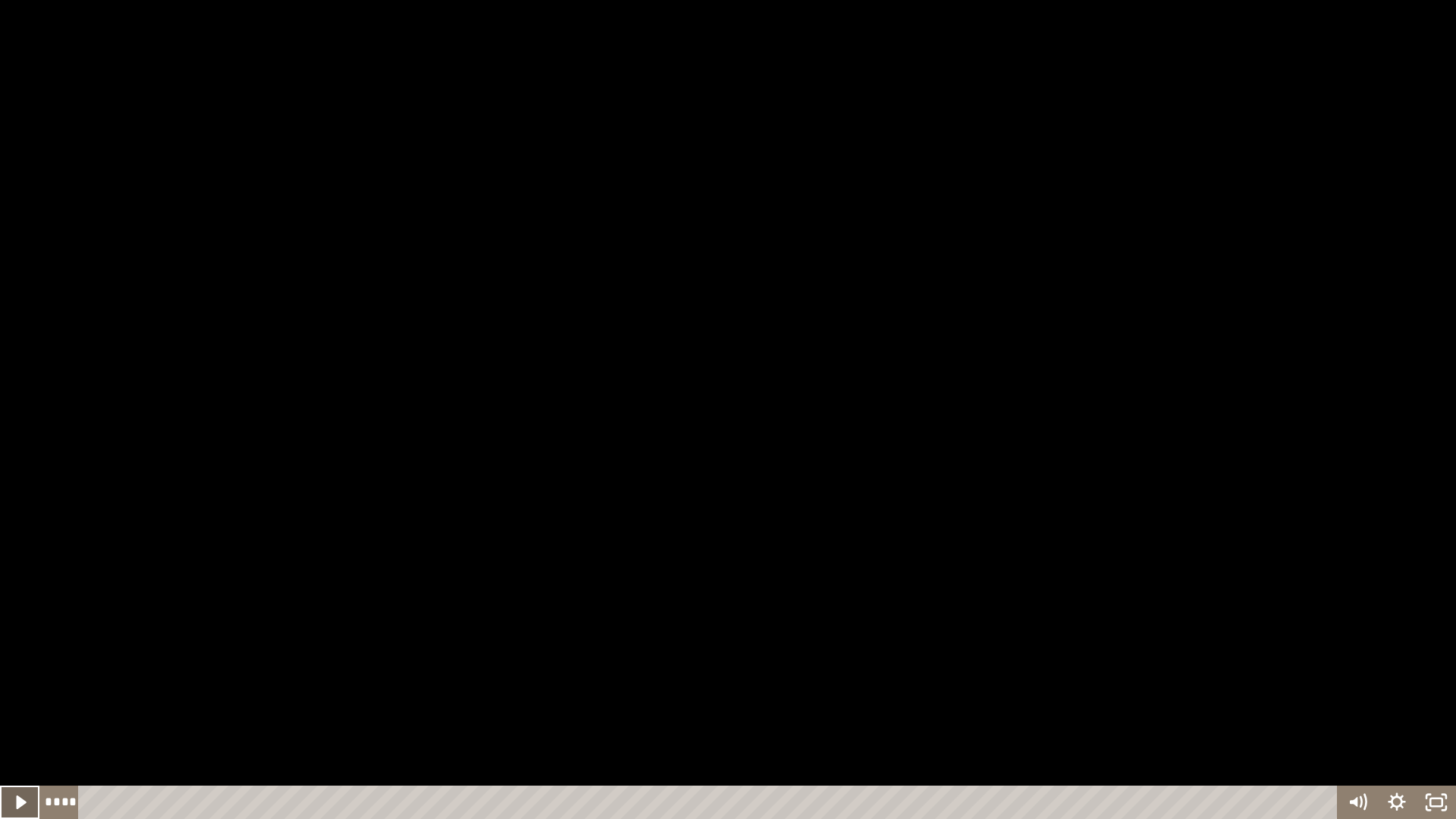 click 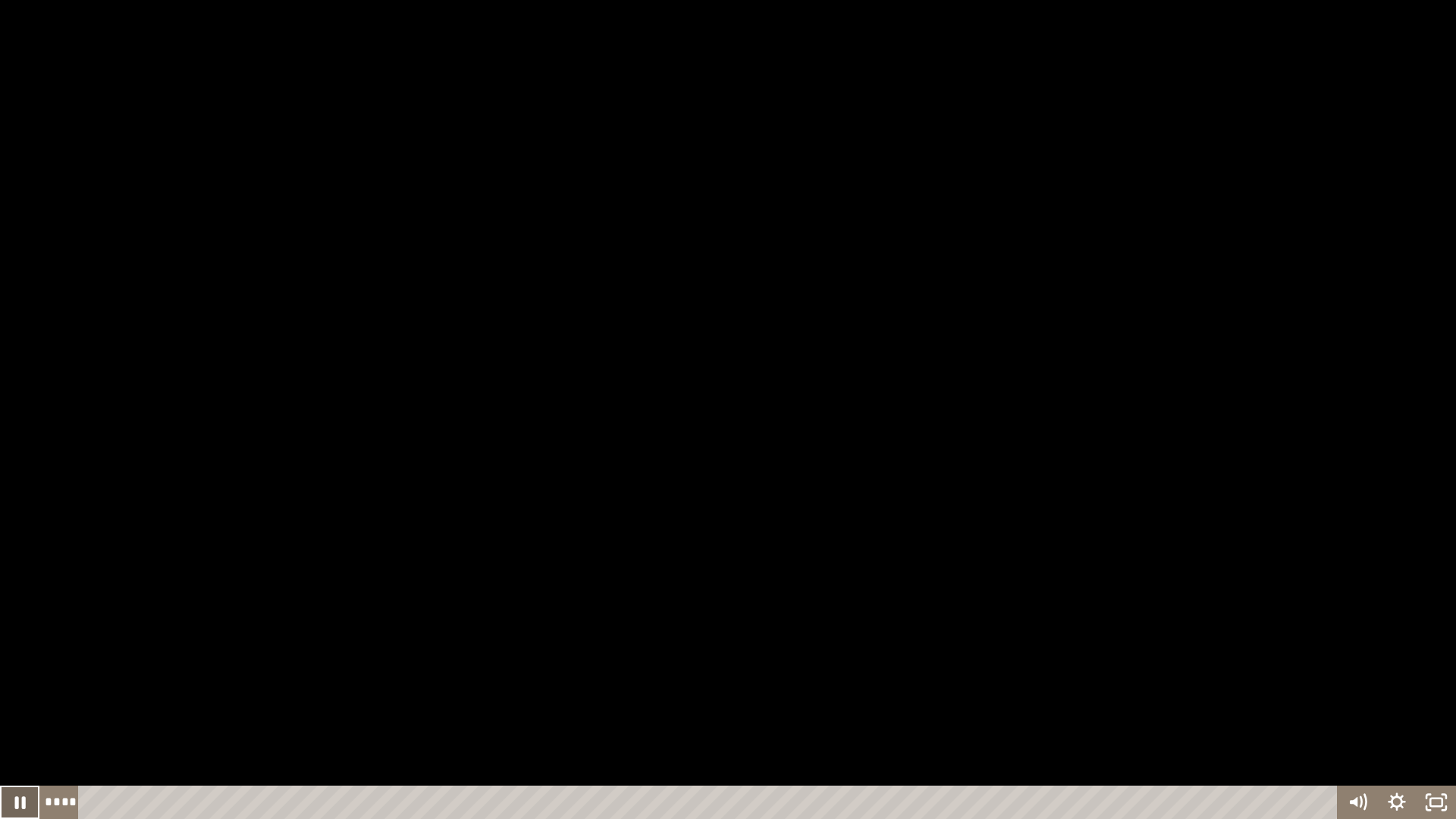 click 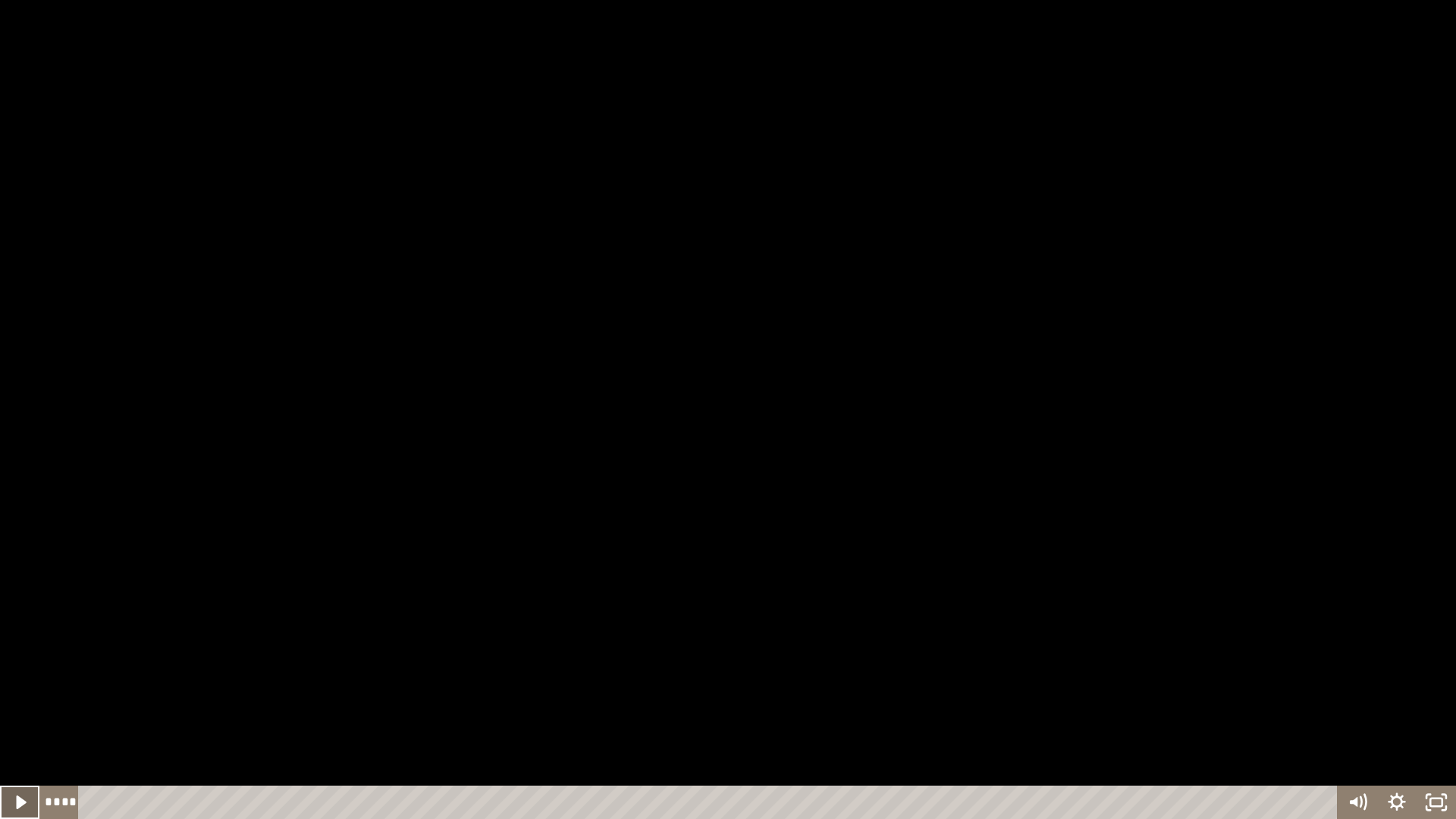 click 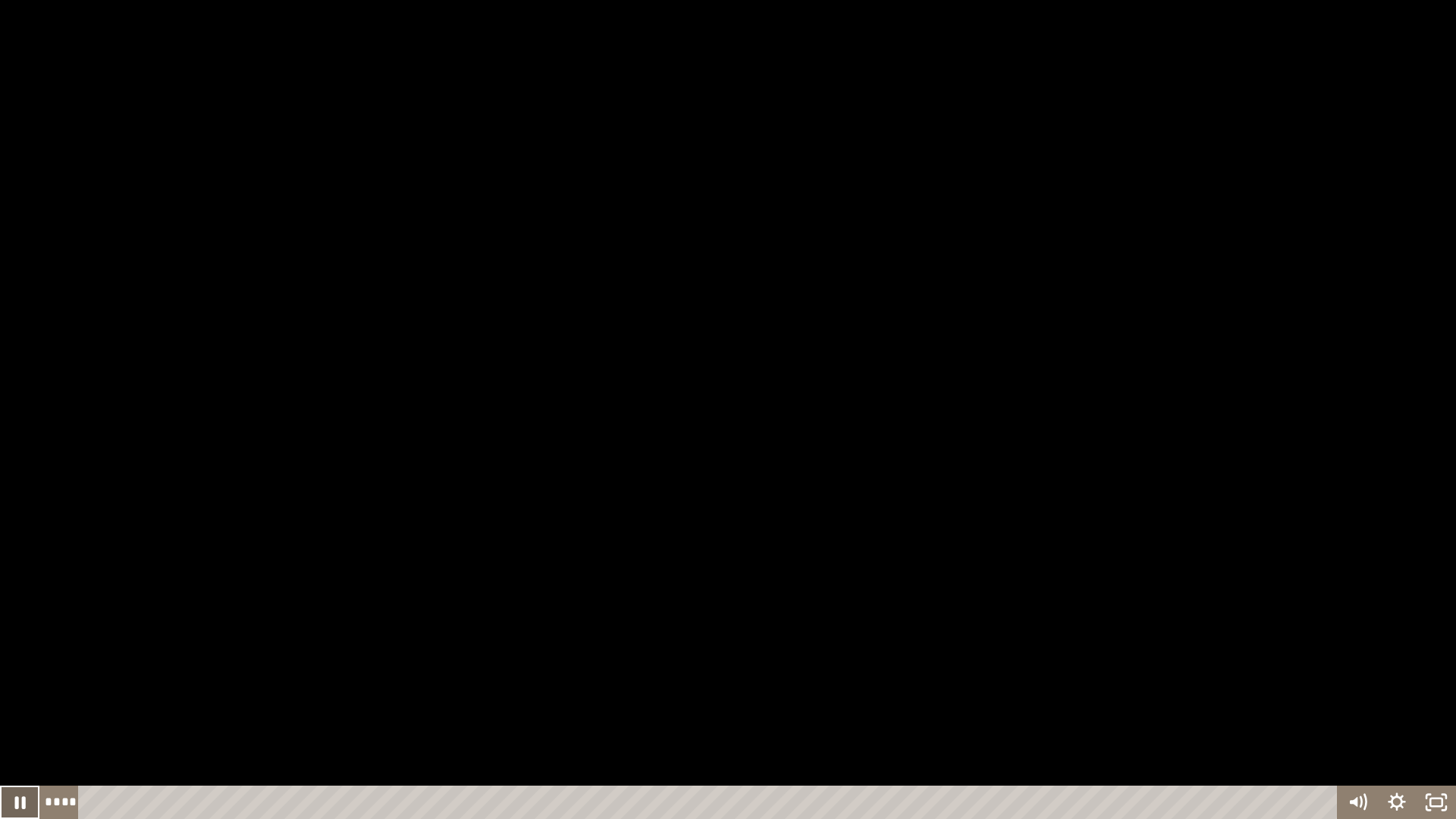 click 